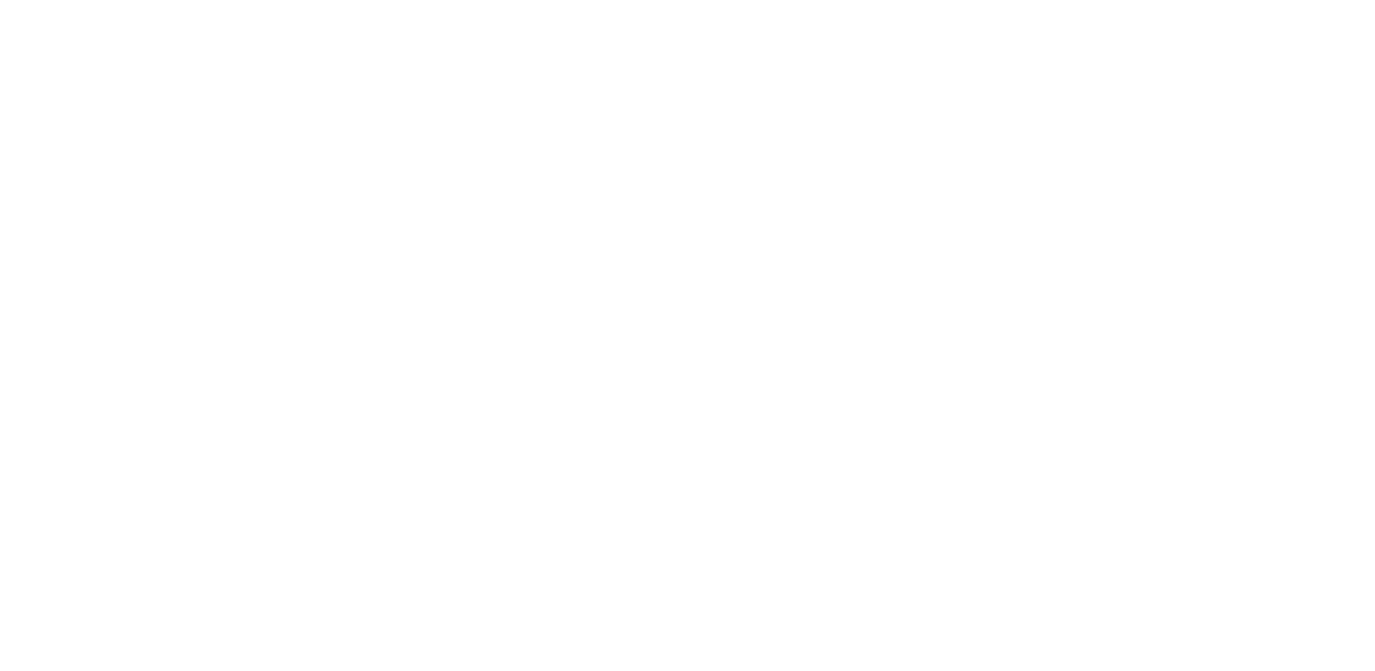 scroll, scrollTop: 0, scrollLeft: 0, axis: both 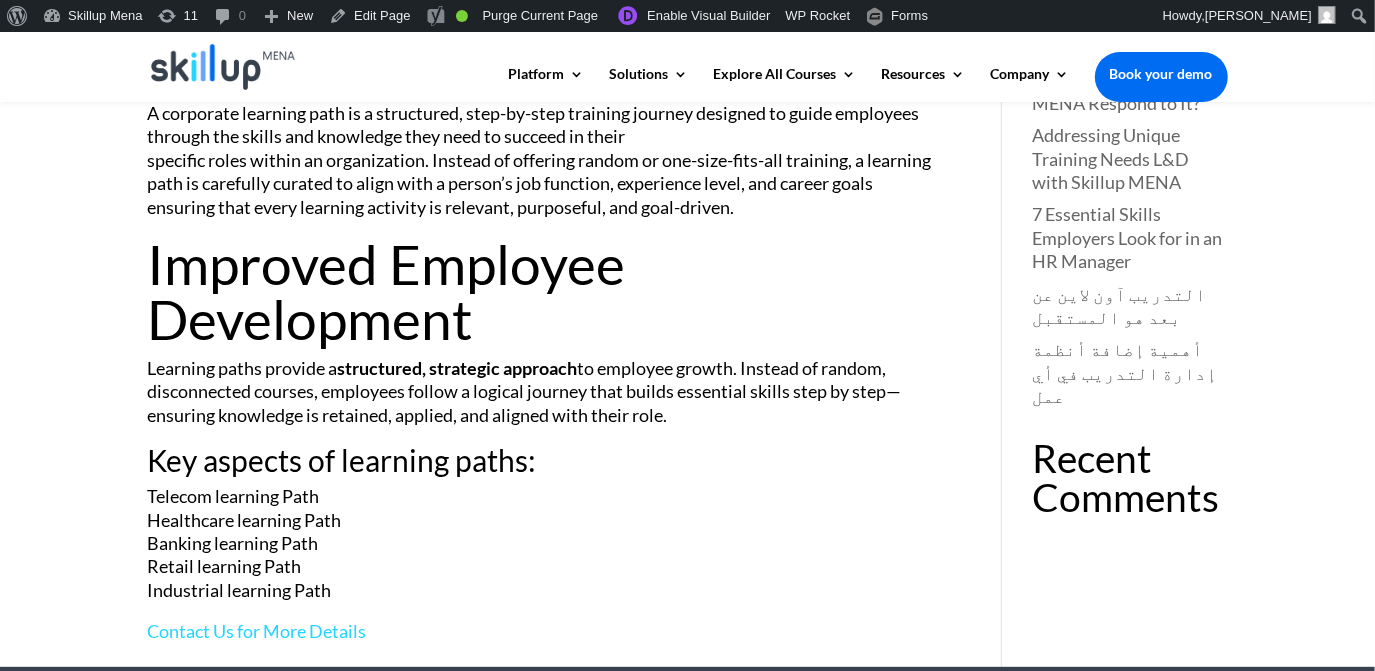 click on "Improved Employee Development" at bounding box center (545, 297) 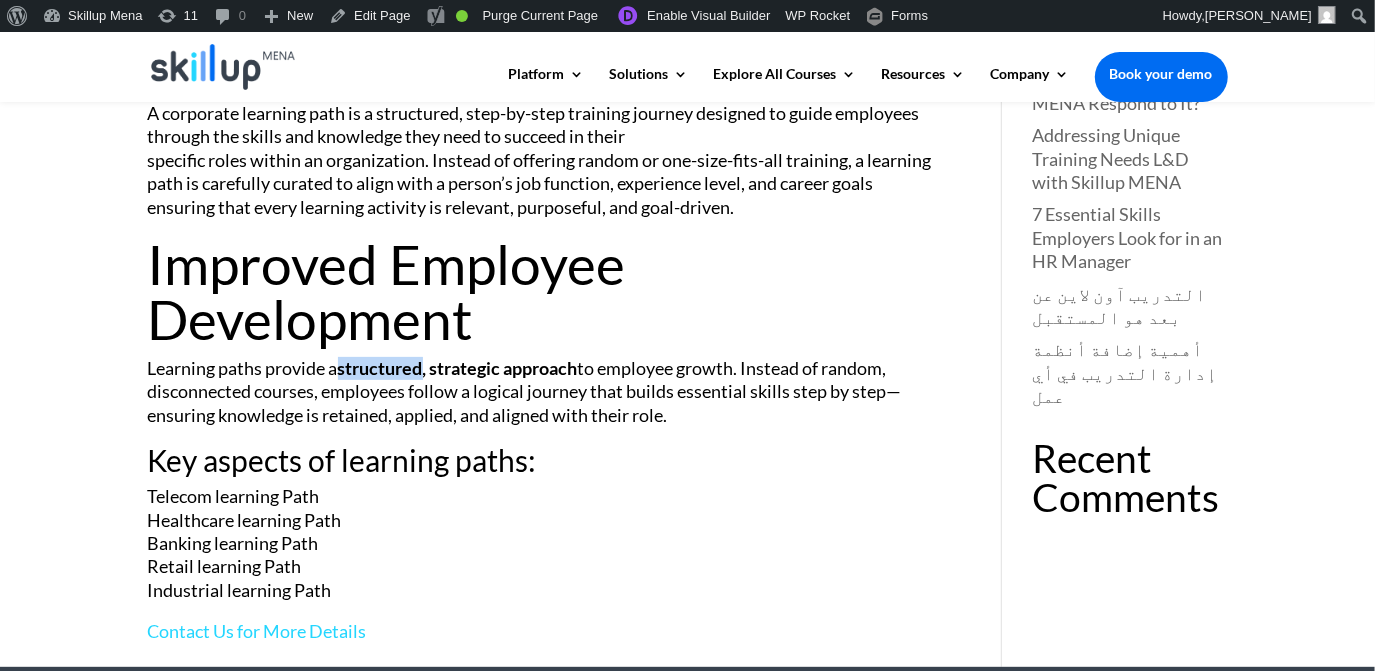click on "structured, strategic approach" at bounding box center (458, 368) 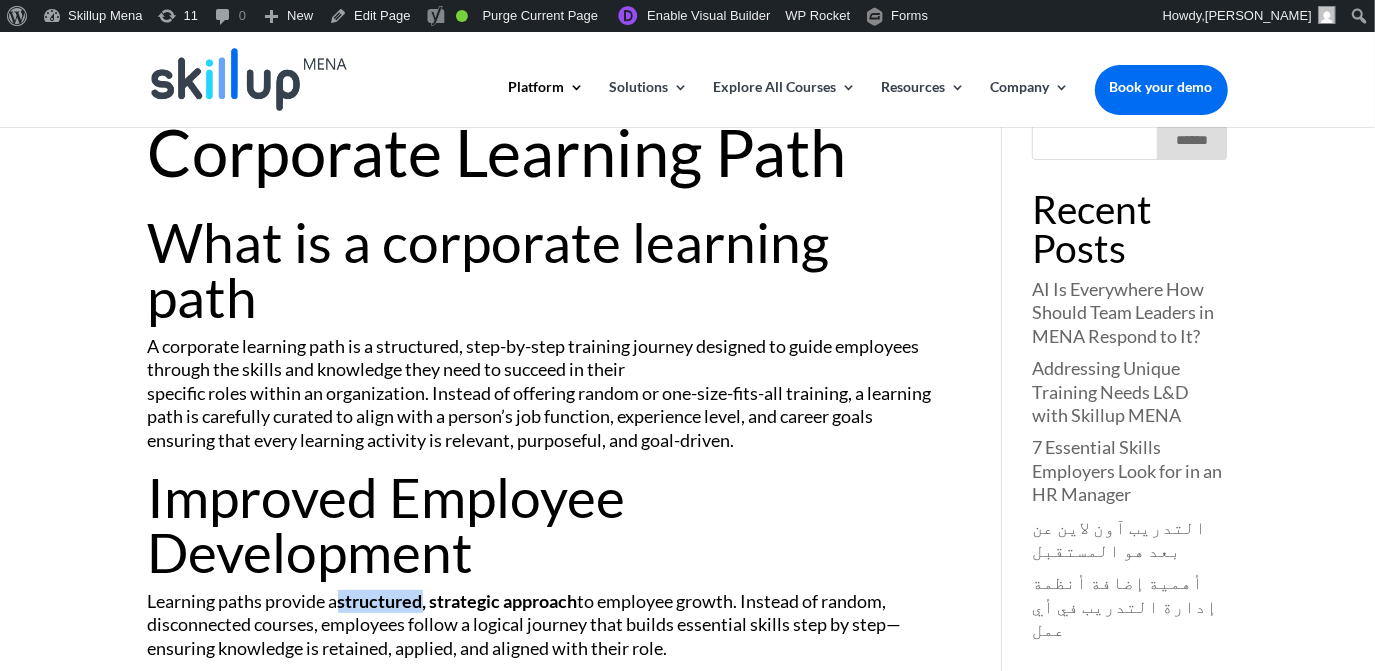 scroll, scrollTop: 0, scrollLeft: 0, axis: both 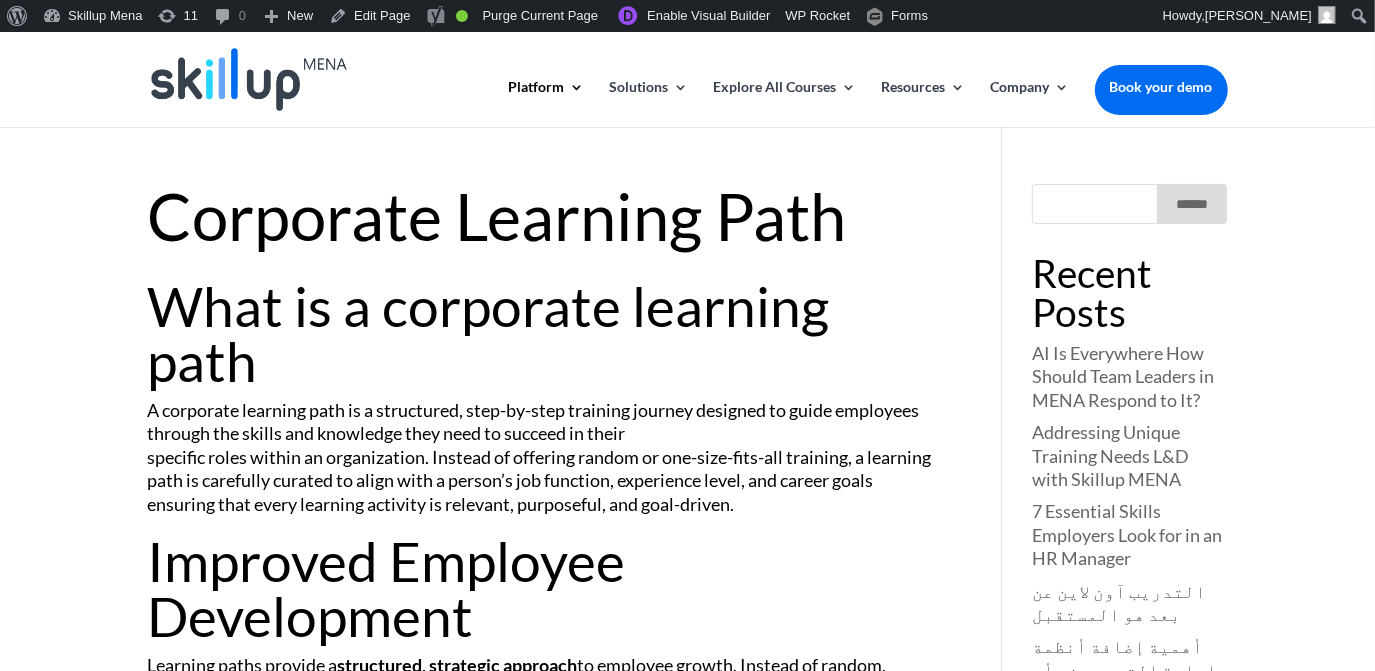 click on "What is a corporate learning path" at bounding box center [545, 339] 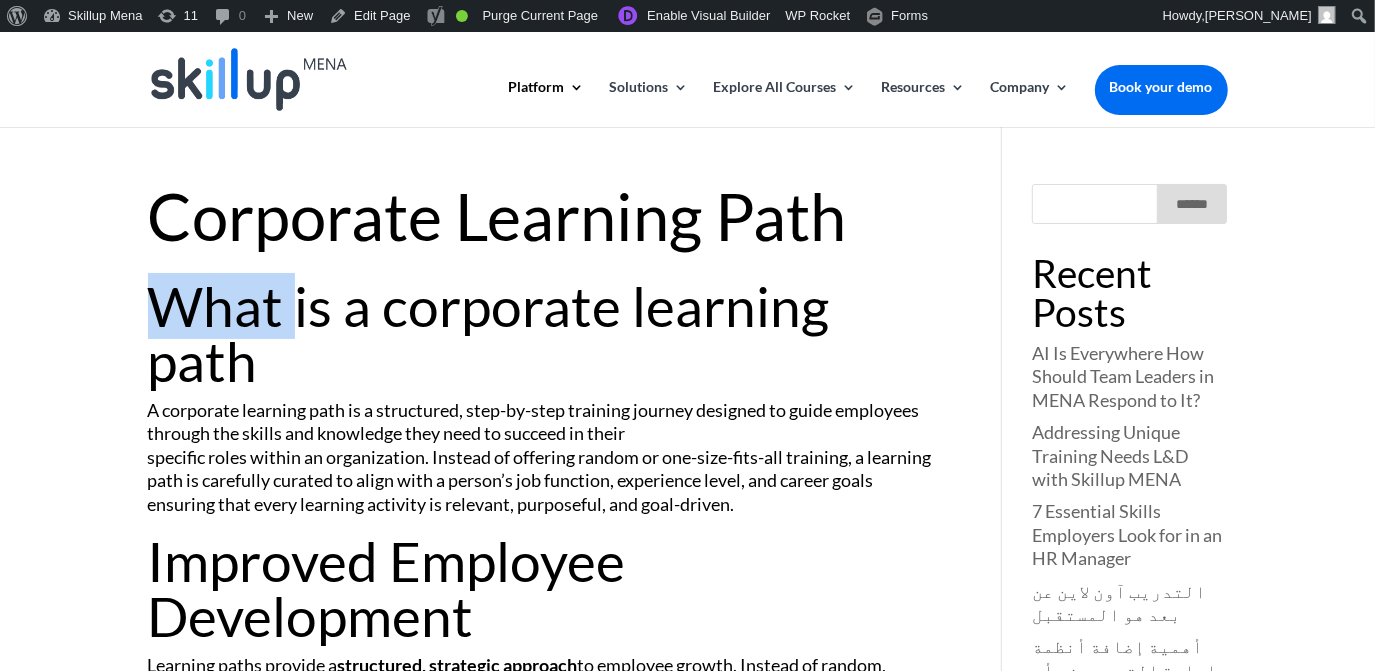 click on "What is a corporate learning path" at bounding box center [545, 339] 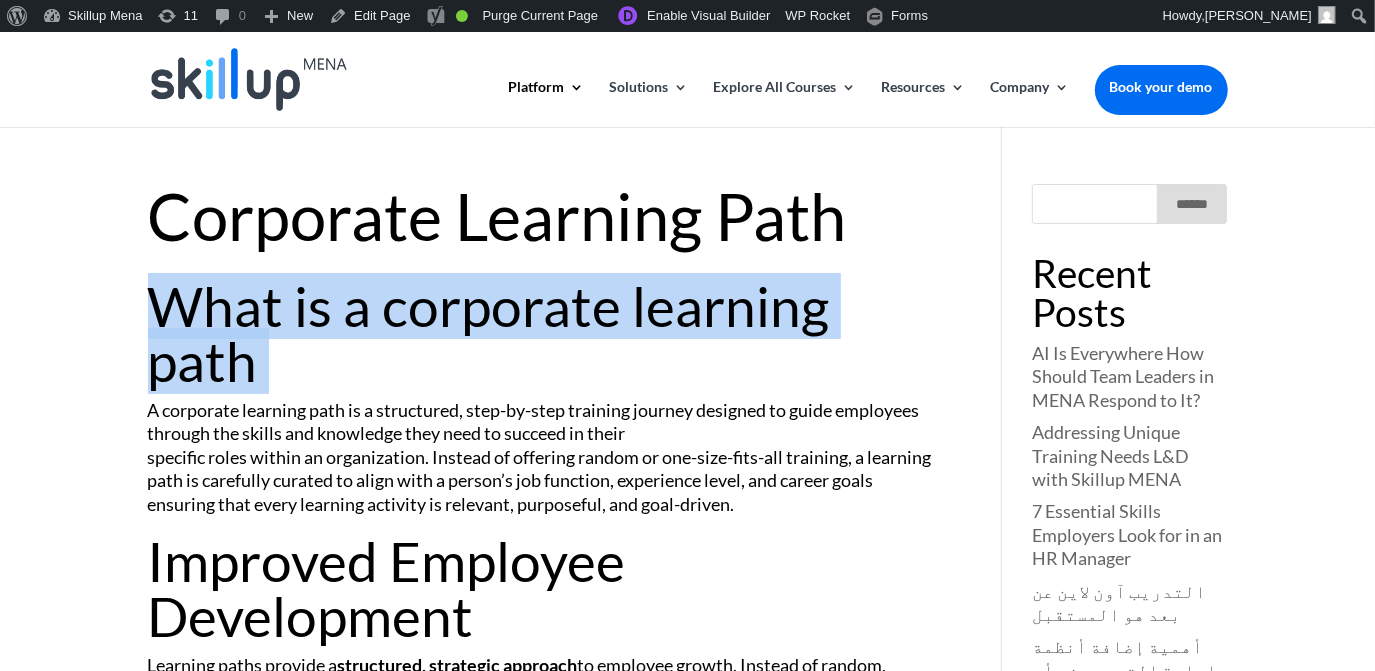 drag, startPoint x: 245, startPoint y: 329, endPoint x: 302, endPoint y: 297, distance: 65.36819 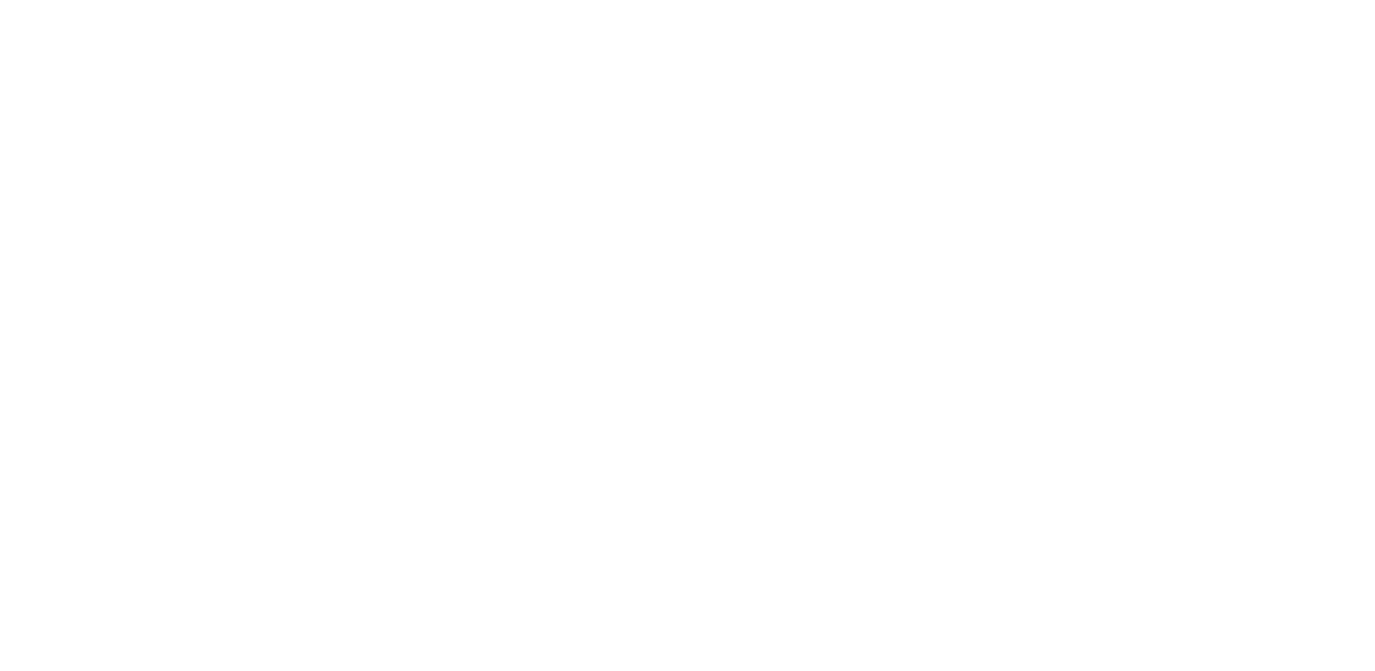 scroll, scrollTop: 0, scrollLeft: 0, axis: both 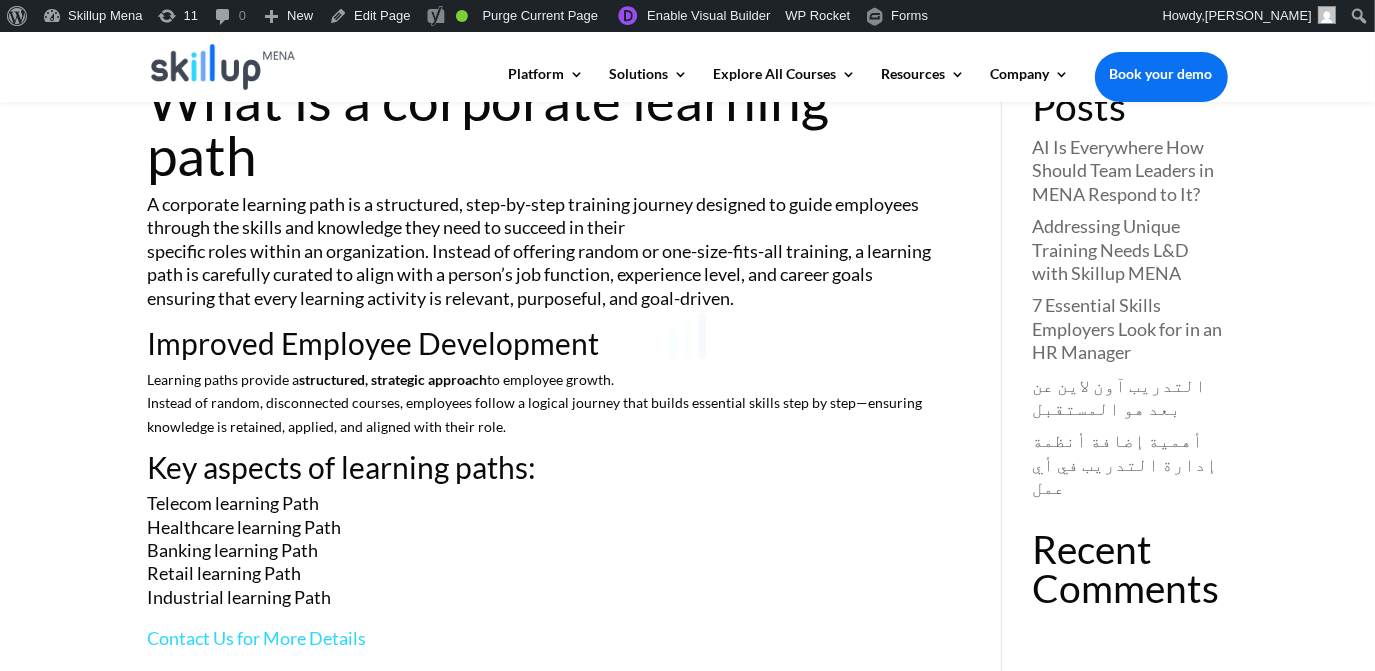 click at bounding box center [687, 335] 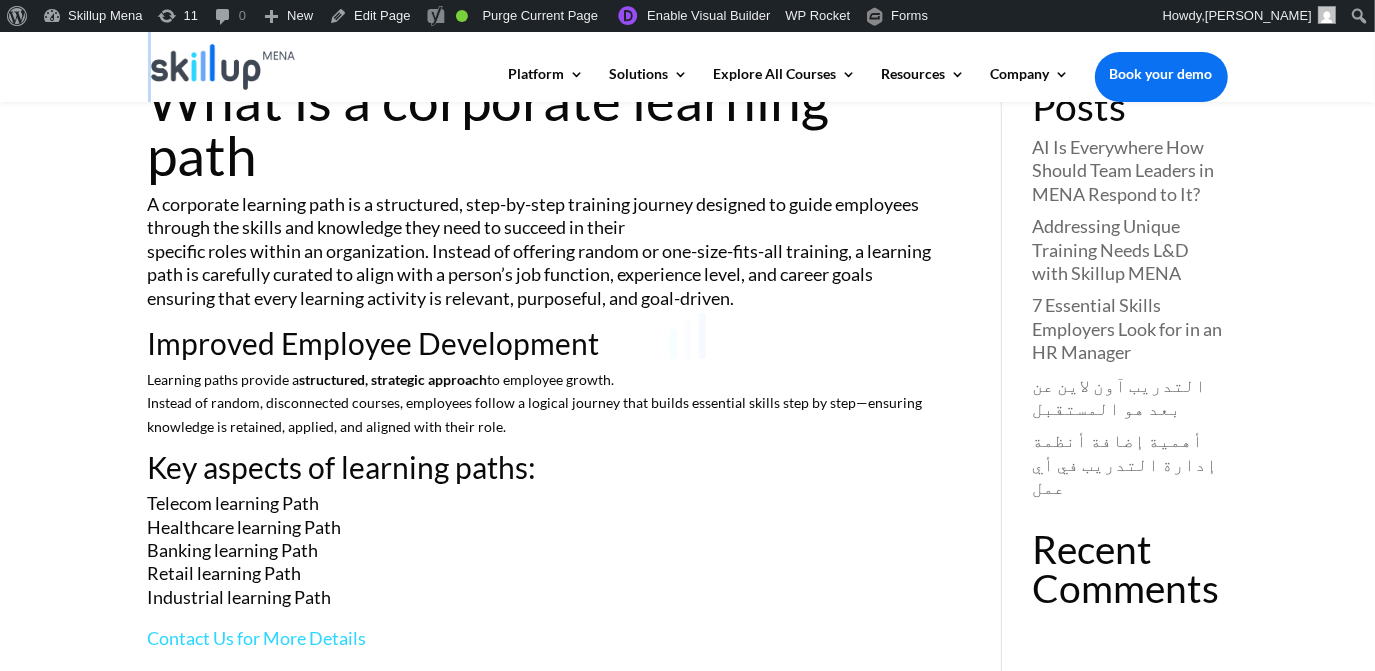 click at bounding box center (687, 335) 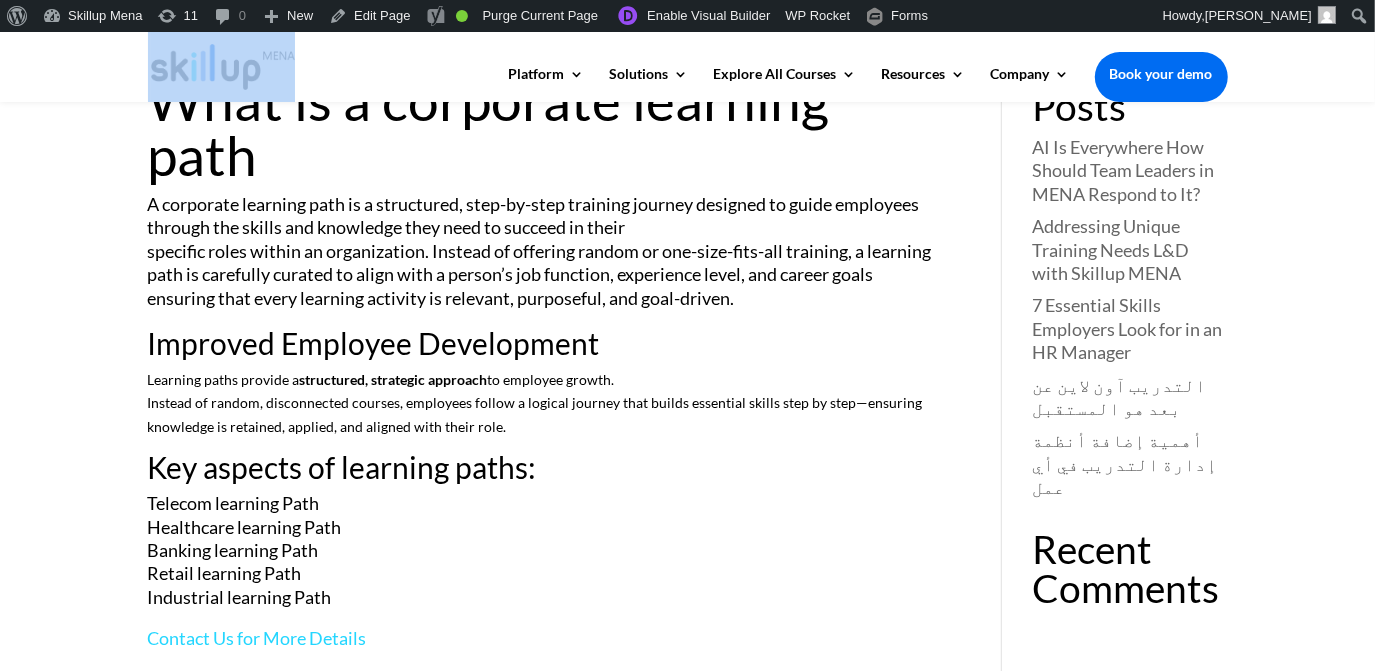 click on "Platform
Content Hub
Learning Management System
Integrations
Corporate Learning Path
Solutions
By Use Case
Upskill your workforce
Increase employee Retention
Enable Digital Transformation
Build a culture of learning
By Industry
Telecom
Healthcare
Banking
Retail
Industrial
Explore All Courses
Personal Development
Business Skills
Leadership Skills
Technology skills courses
Resources
Blog
Infographics
Skillup Videos
Company
About Us
Contact Us
Careers
Book your demo
Select Page
Platform
Content Hub
Learning Management System
Integrations
Corporate Learning Path
Solutions
By Use Case" at bounding box center [687, 487] 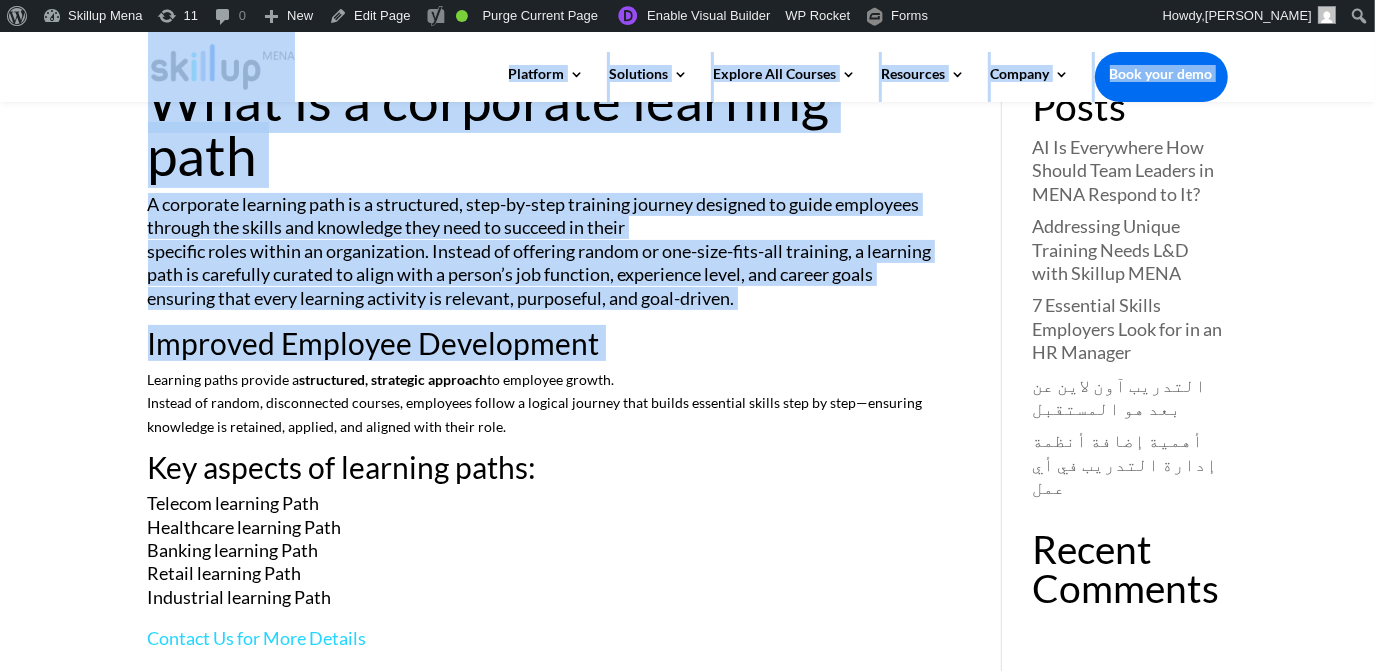 drag, startPoint x: 372, startPoint y: 353, endPoint x: 483, endPoint y: 325, distance: 114.47707 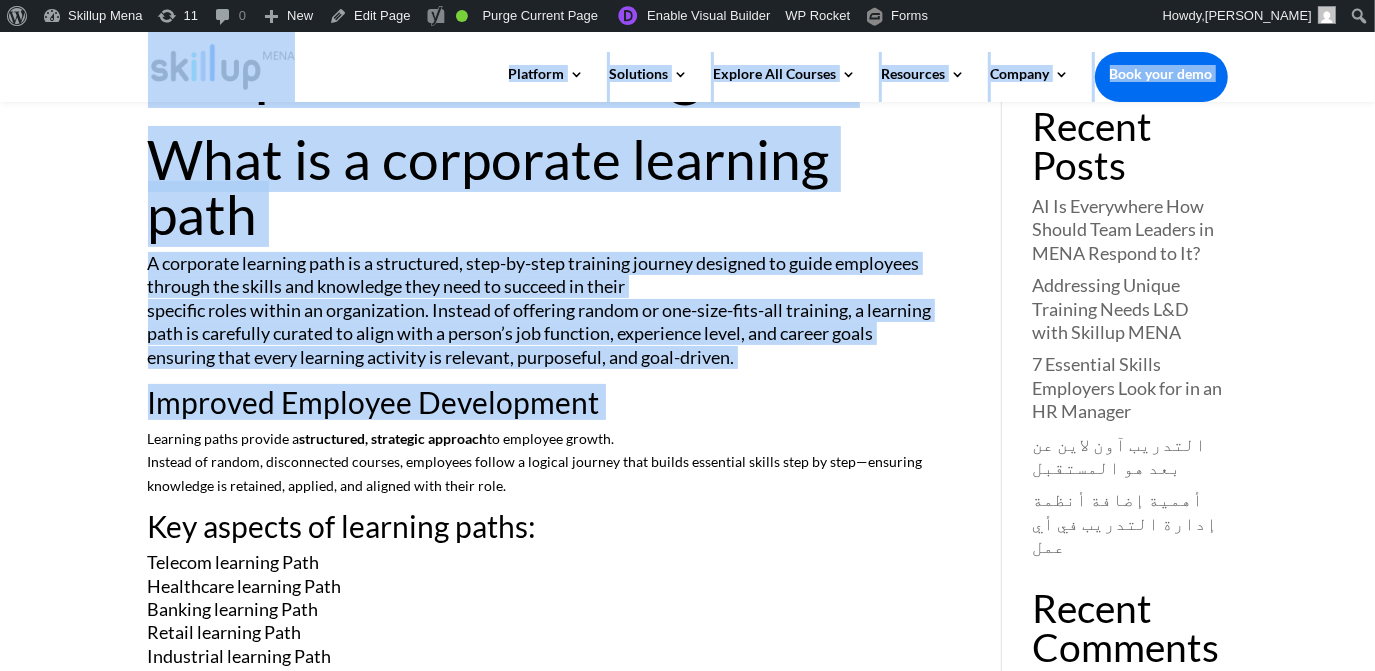 scroll, scrollTop: 90, scrollLeft: 0, axis: vertical 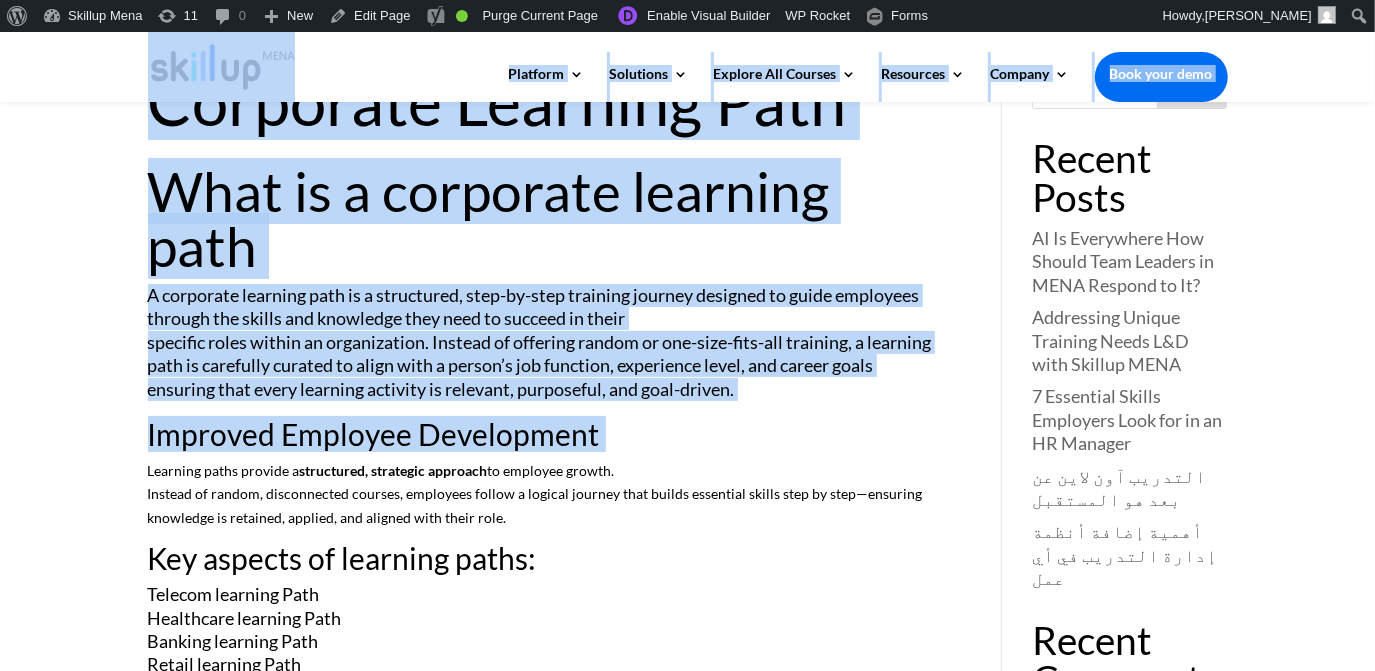 click on "A corporate learning path is a structured, step-by-step training journey designed to guide employees through the skills and knowledge they need to succeed in their
specific roles within an organization. Instead of offering random or one-size-fits-all training, a learning path is carefully curated to align with a person’s job function, experience level, and career goals ensuring that every learning activity is relevant, purposeful, and goal-driven." at bounding box center (545, 351) 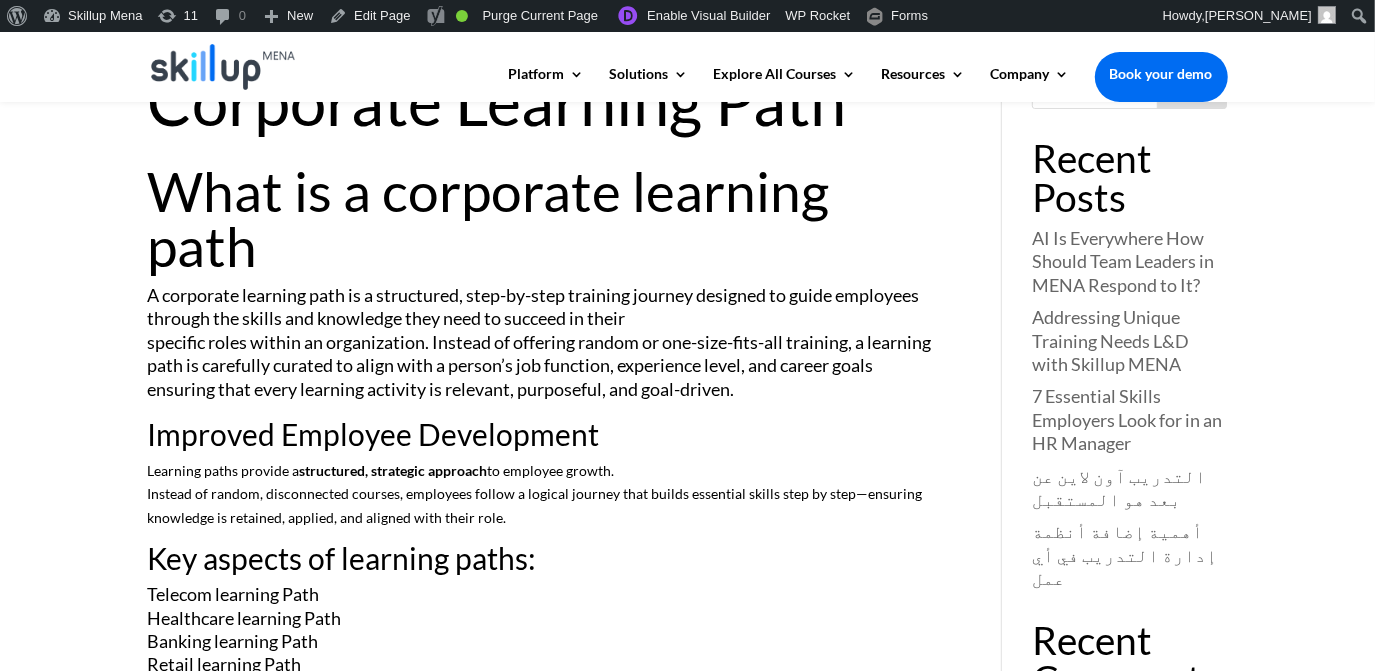 click on "﻿ What is a corporate learning path" at bounding box center [545, 224] 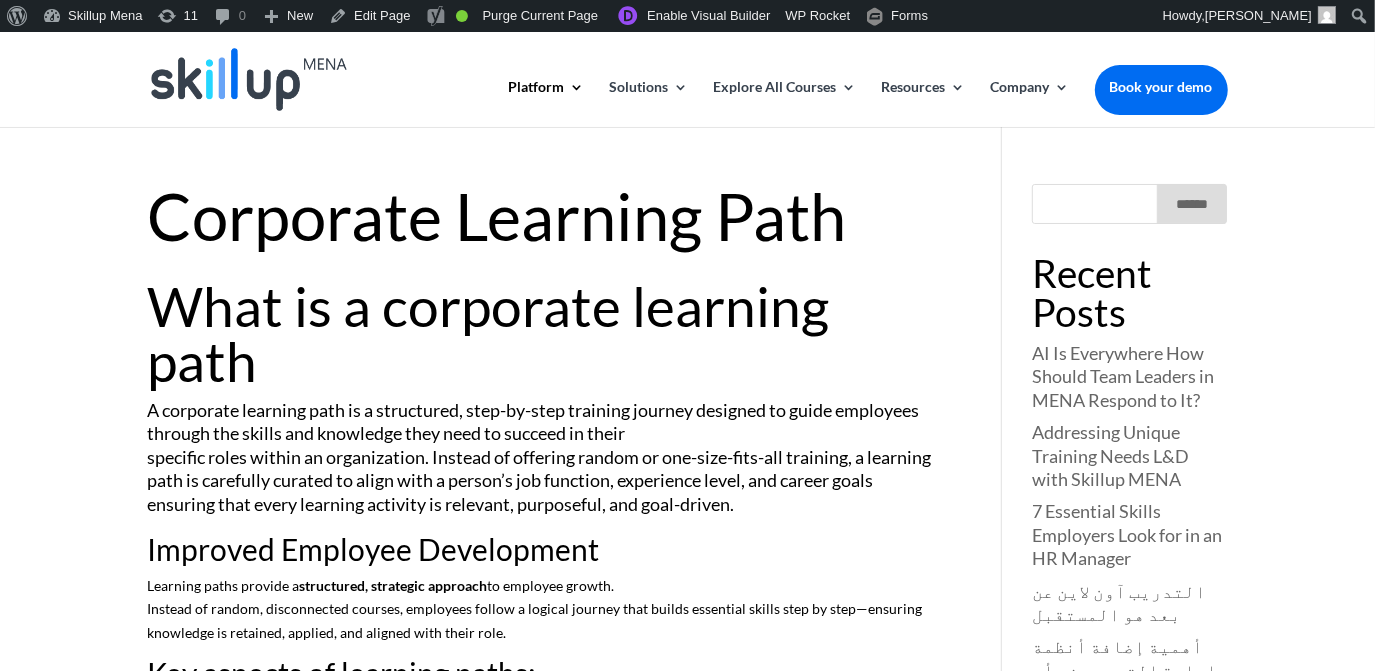 click on "Corporate Learning Path" at bounding box center [545, 221] 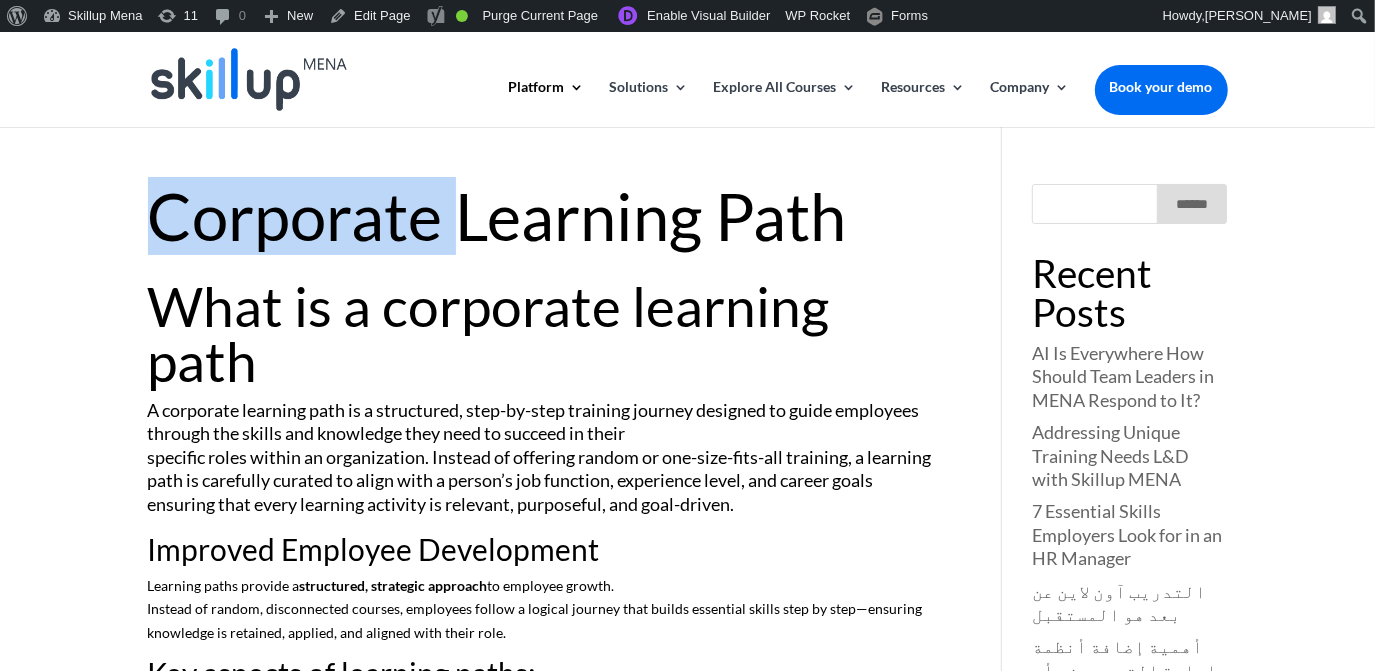 click on "Corporate Learning Path" at bounding box center (545, 221) 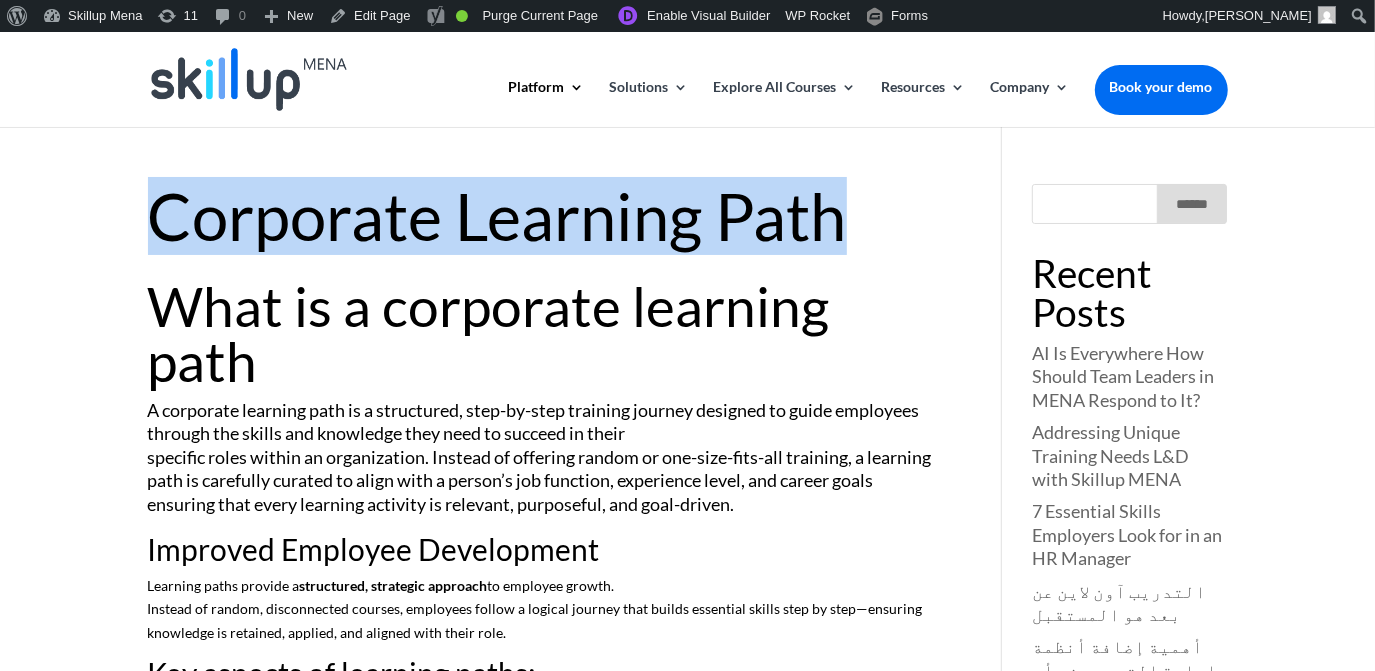 click on "Corporate Learning Path" at bounding box center (545, 221) 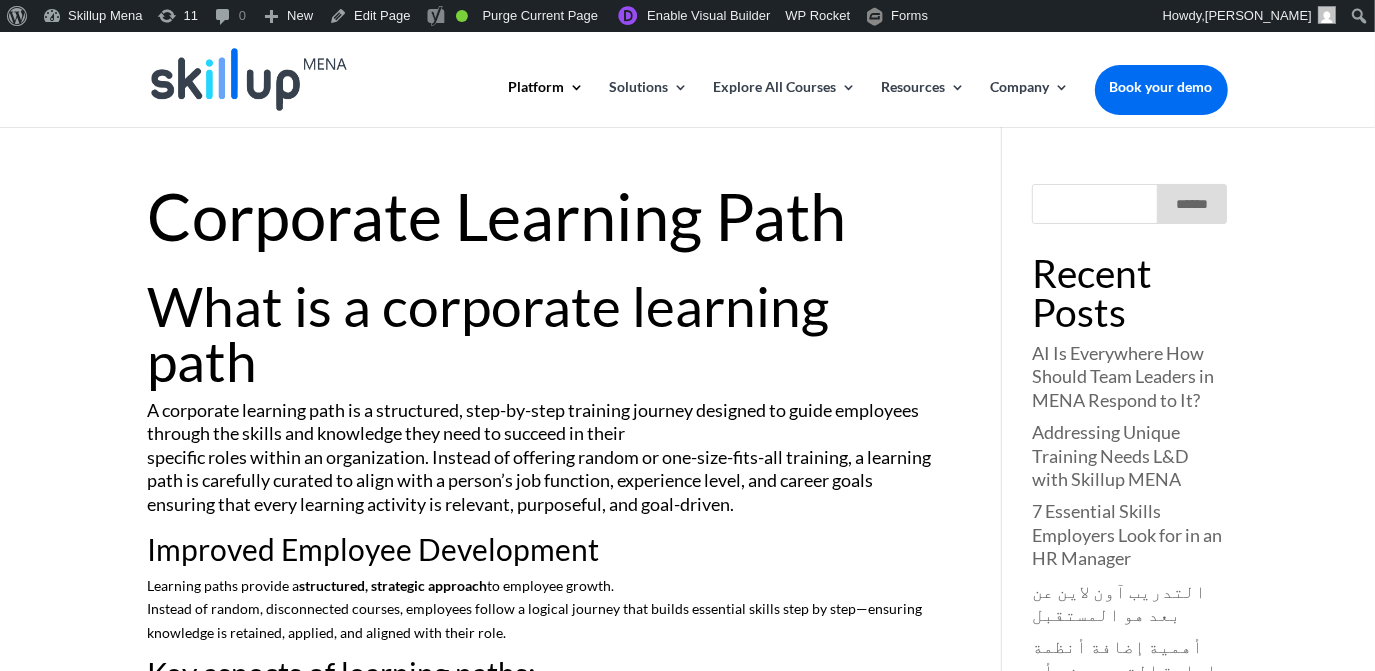 click on "﻿ What is a corporate learning path" at bounding box center (545, 339) 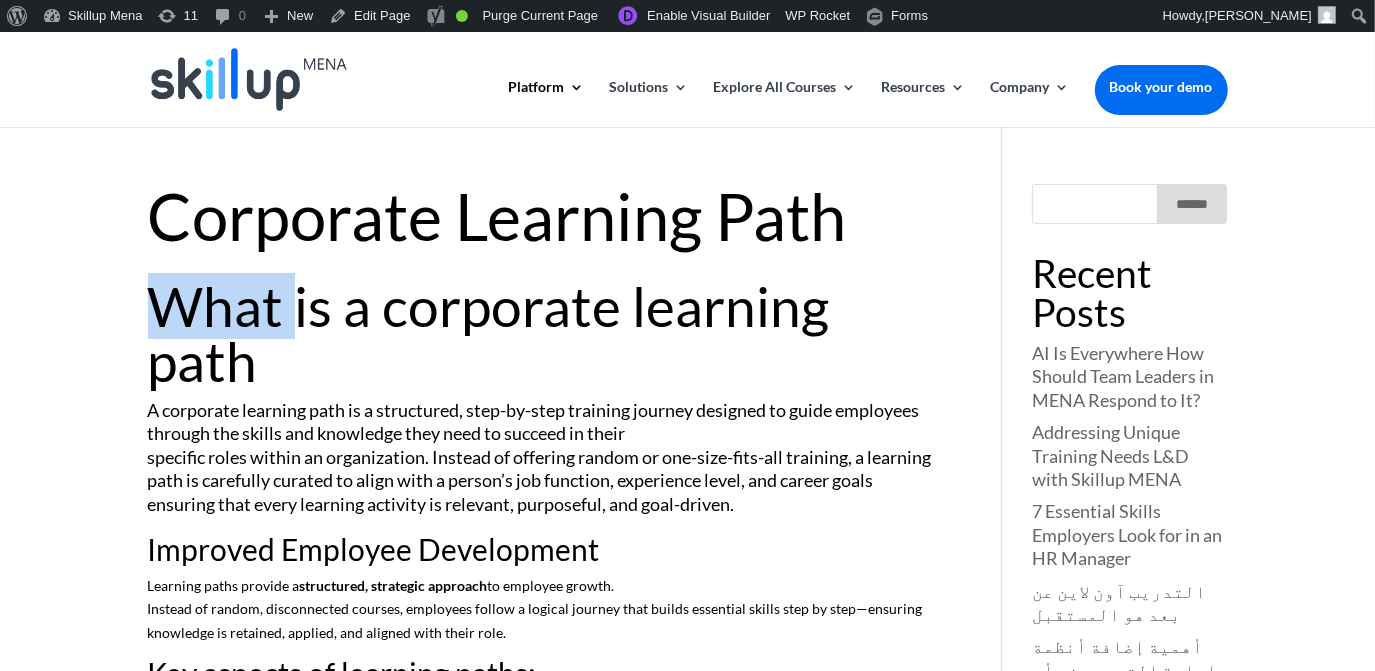 click on "﻿ What is a corporate learning path" at bounding box center (545, 339) 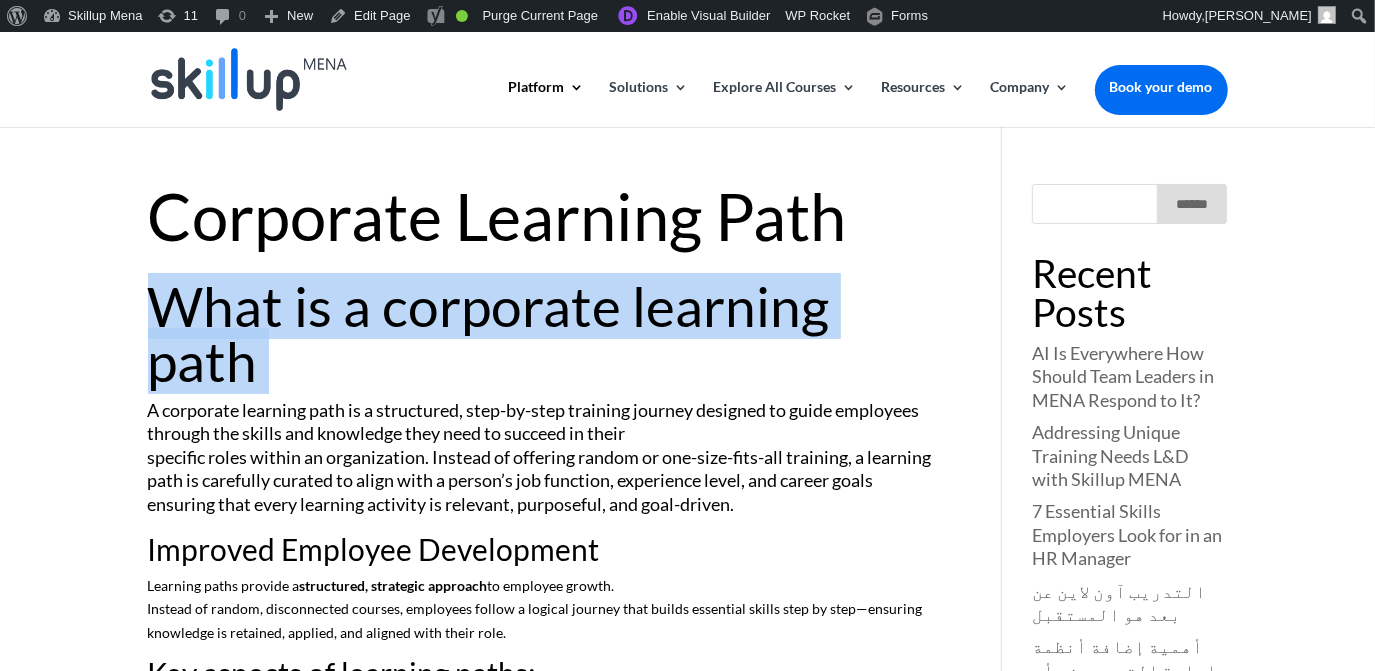 click on "﻿ What is a corporate learning path" at bounding box center (545, 339) 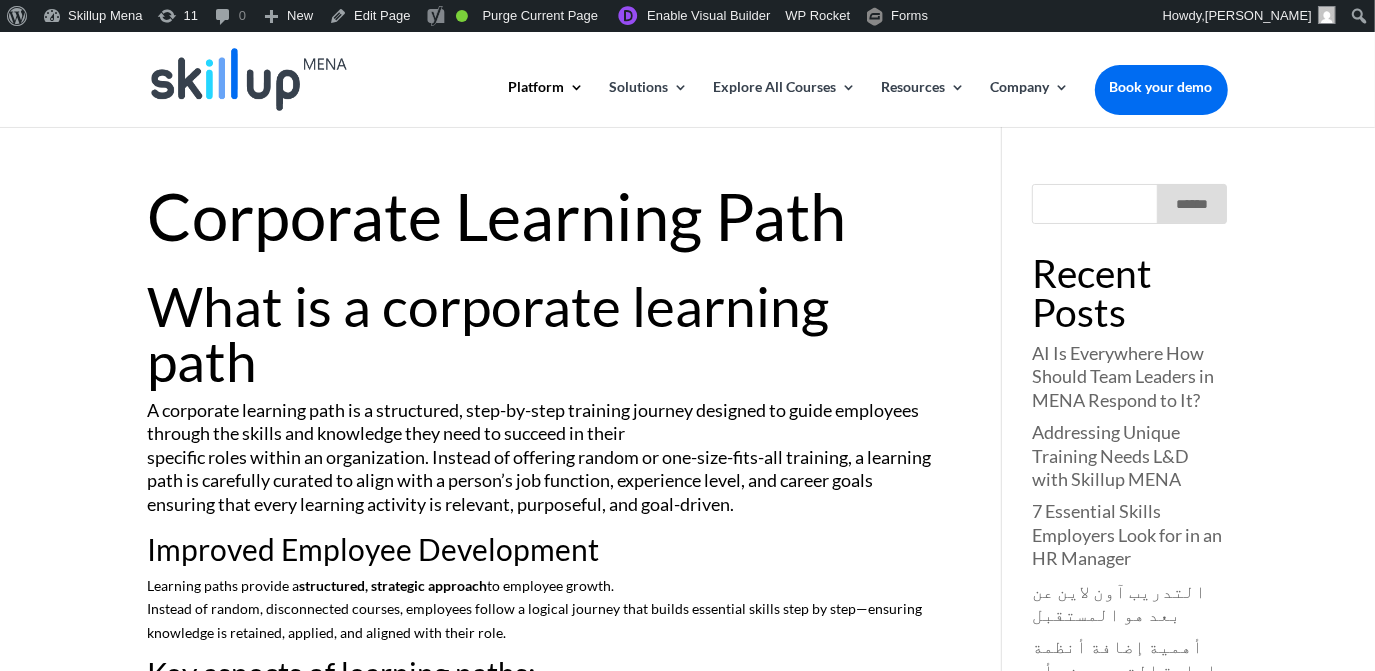 click on "A corporate learning path is a structured, step-by-step training journey designed to guide employees through the skills and knowledge they need to succeed in their
specific roles within an organization. Instead of offering random or one-size-fits-all training, a learning path is carefully curated to align with a person’s job function, experience level, and career goals ensuring that every learning activity is relevant, purposeful, and goal-driven." at bounding box center (545, 466) 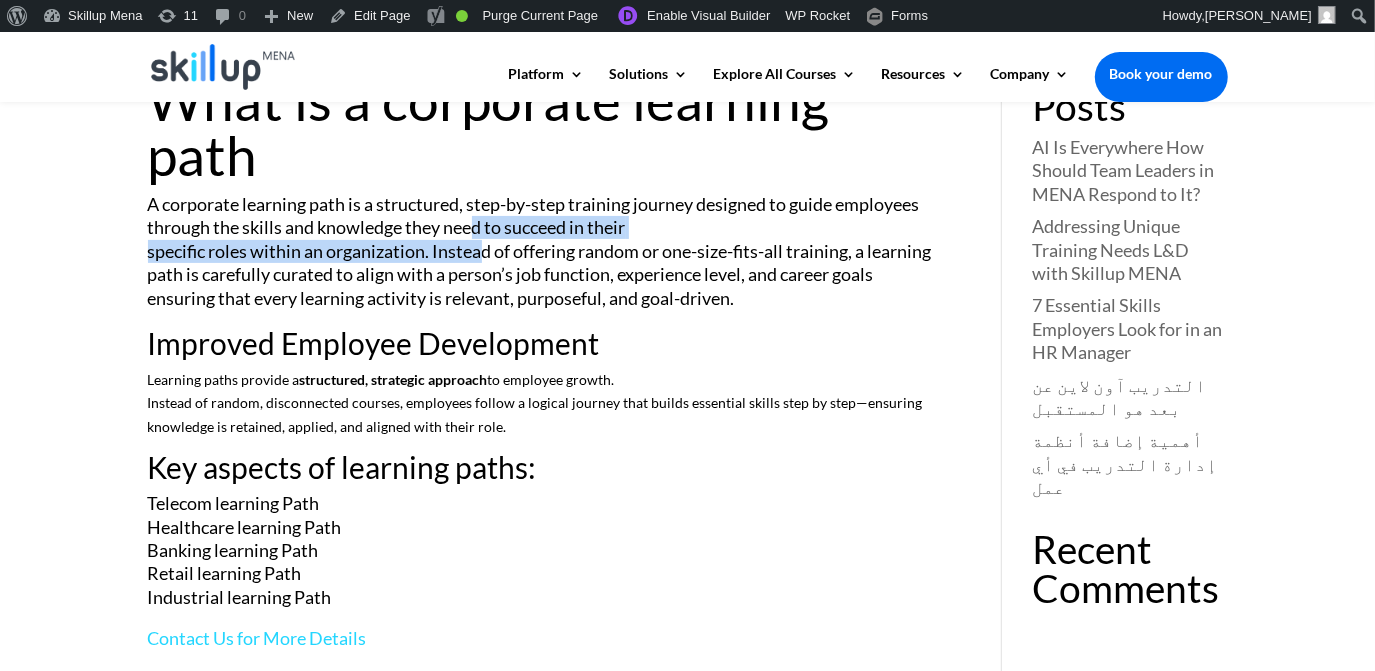 scroll, scrollTop: 0, scrollLeft: 0, axis: both 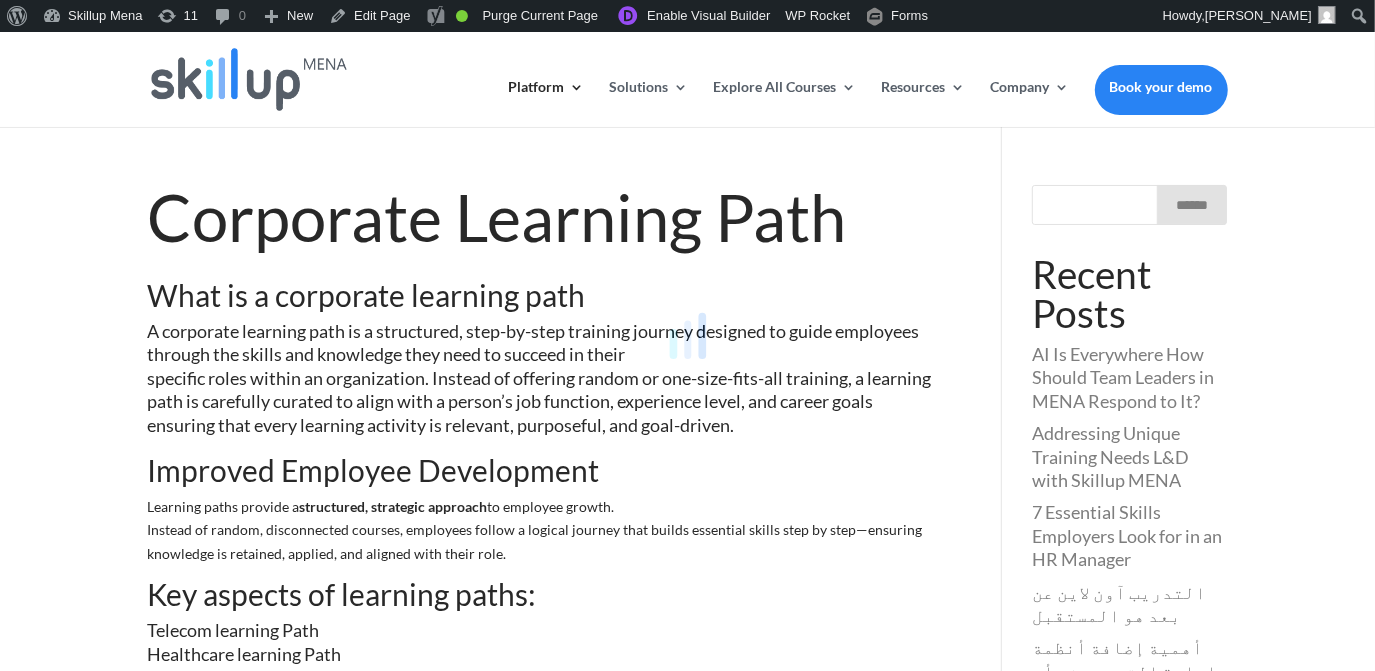 click at bounding box center (687, 335) 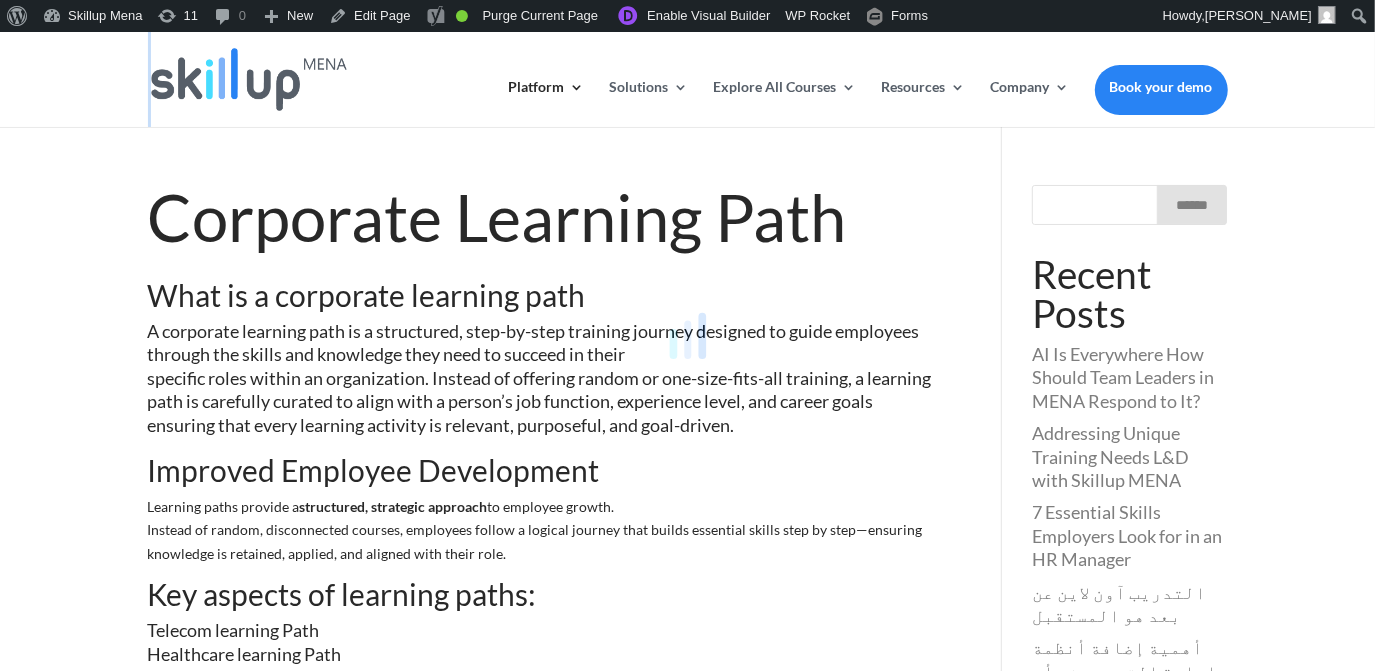 click at bounding box center [687, 335] 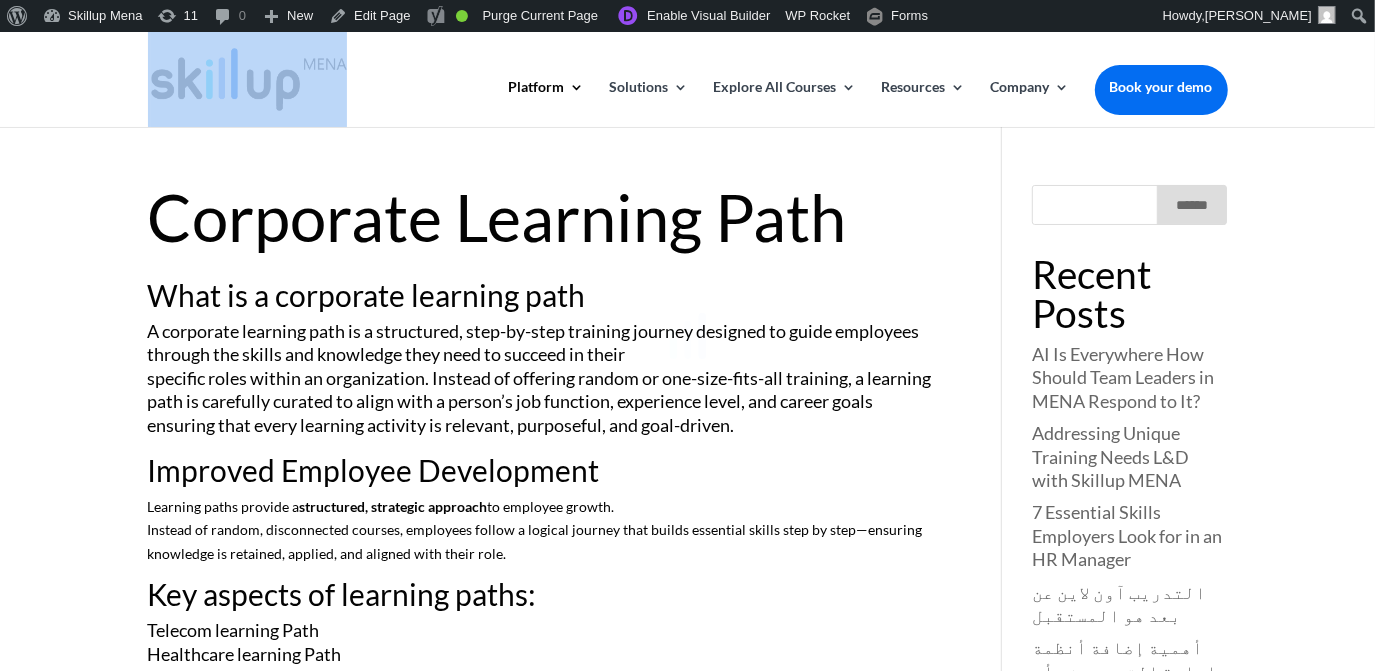 click on "Platform
Content Hub
Learning Management System
Integrations
Corporate Learning Path
Solutions
By Use Case
Upskill your workforce
Increase employee Retention
Enable Digital Transformation
Build a culture of learning
By Industry
Telecom
Healthcare
Banking
Retail
Industrial
Explore All Courses
Personal Development
Business Skills
Leadership Skills
Technology skills courses
Resources
Blog
Infographics
Skillup Videos
Company
About Us
Contact Us
Careers
Book your demo
Select Page
Platform
Content Hub
Learning Management System
Integrations
Corporate Learning Path
Solutions
By Use Case" at bounding box center [687, 681] 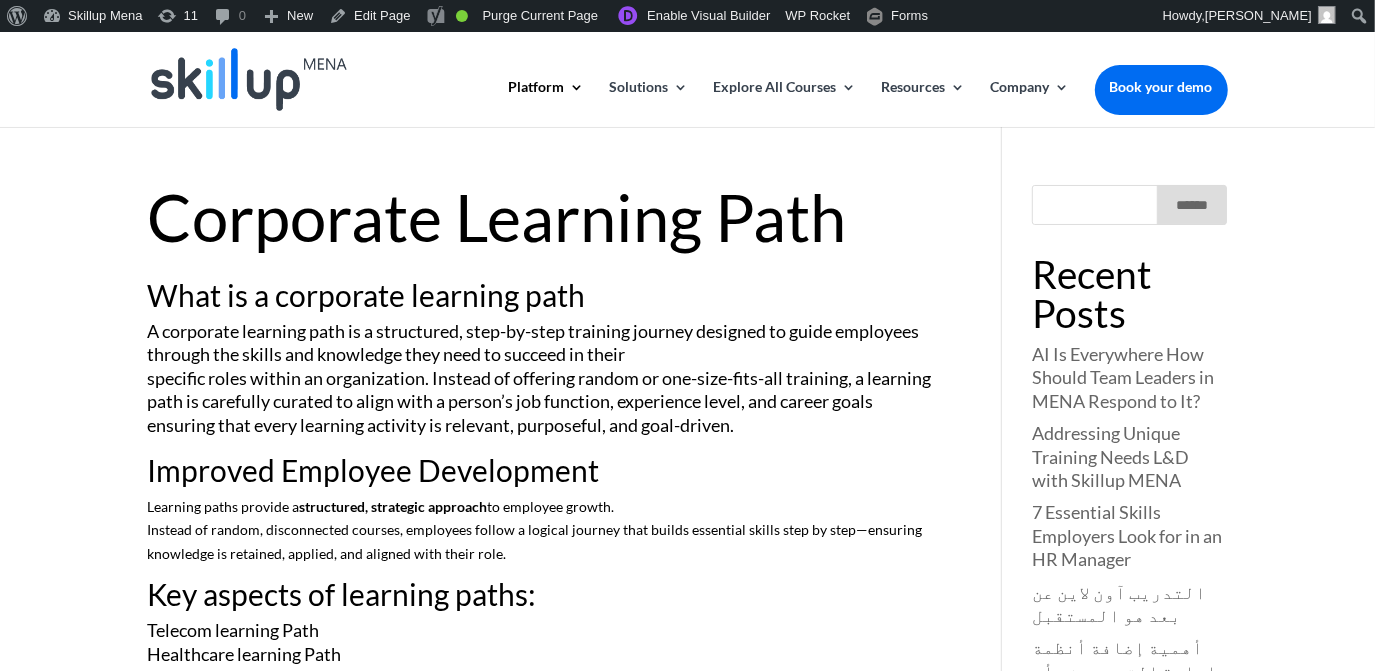 drag, startPoint x: 381, startPoint y: 214, endPoint x: 551, endPoint y: 213, distance: 170.00294 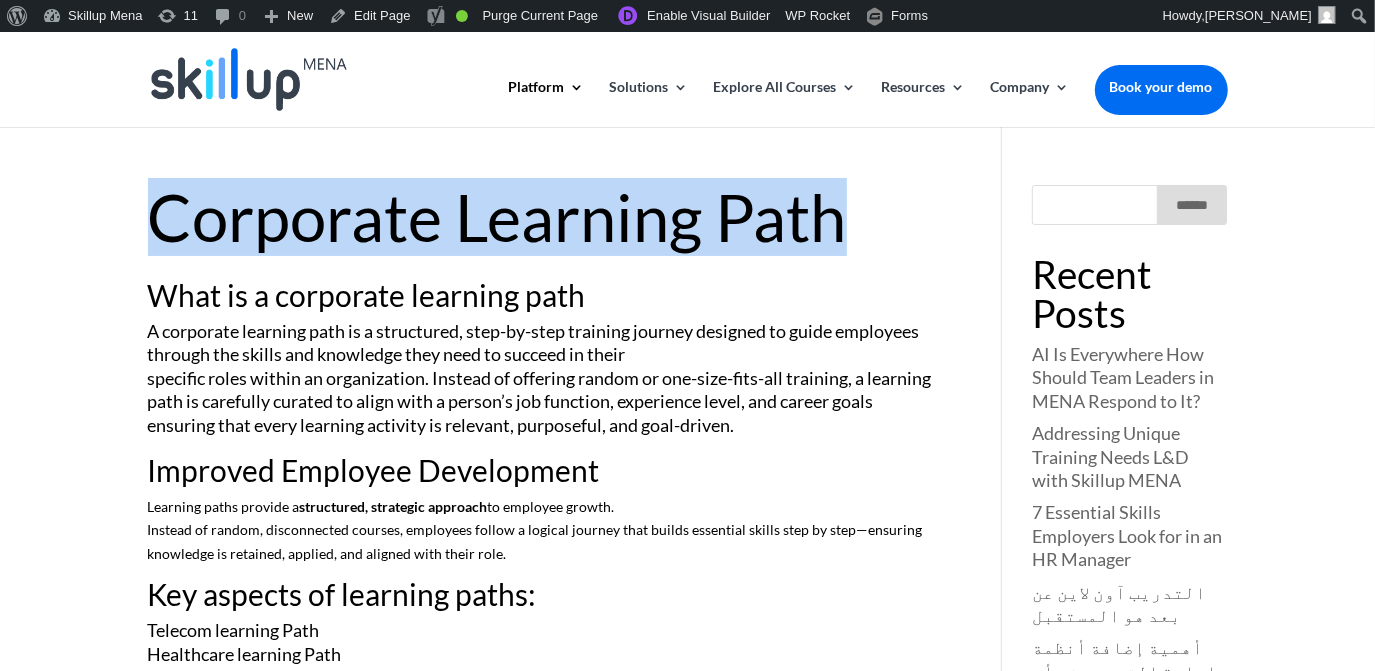 drag, startPoint x: 870, startPoint y: 216, endPoint x: -4, endPoint y: 217, distance: 874.00055 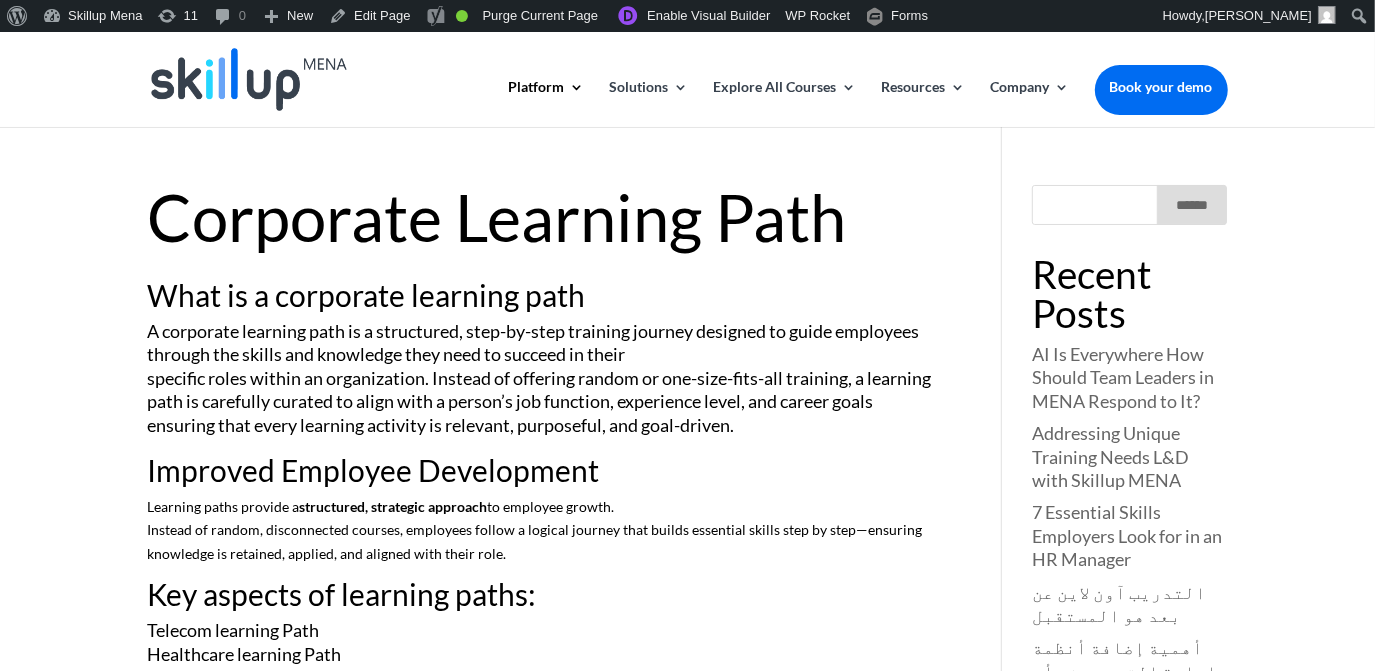 drag, startPoint x: -4, startPoint y: 217, endPoint x: 340, endPoint y: 315, distance: 357.687 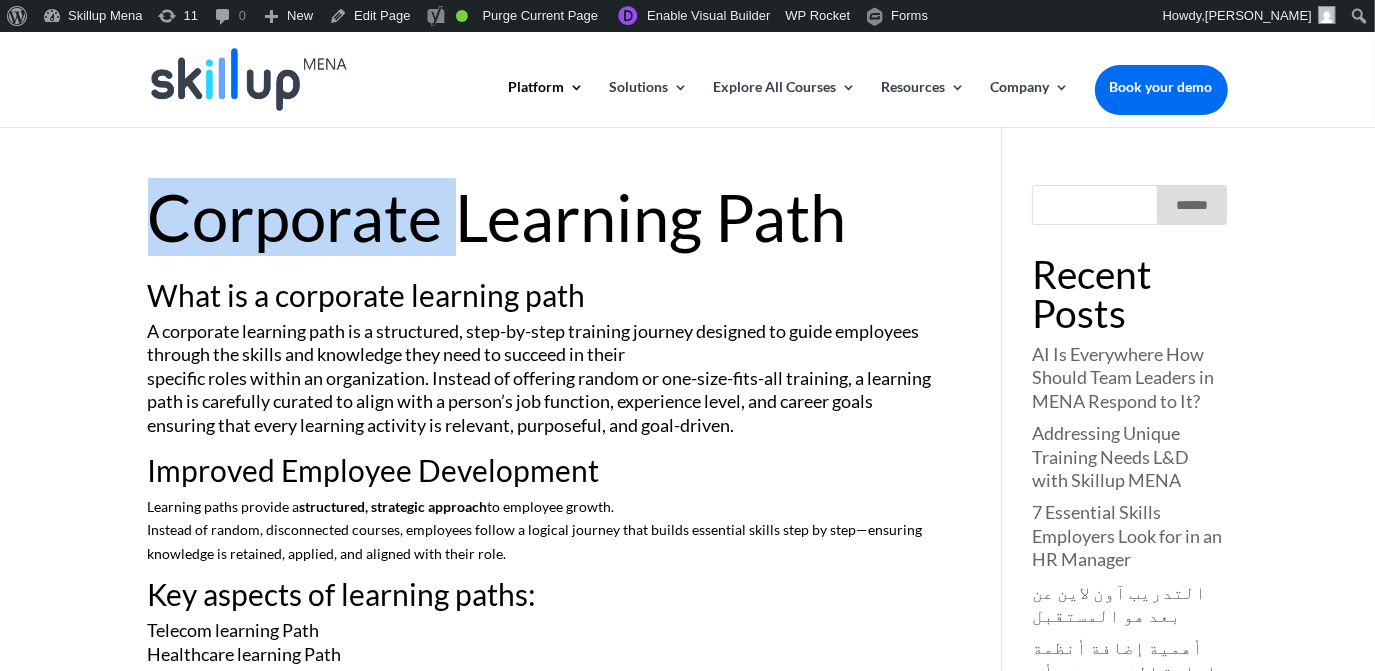 click on "Corporate Learning Path" at bounding box center [545, 222] 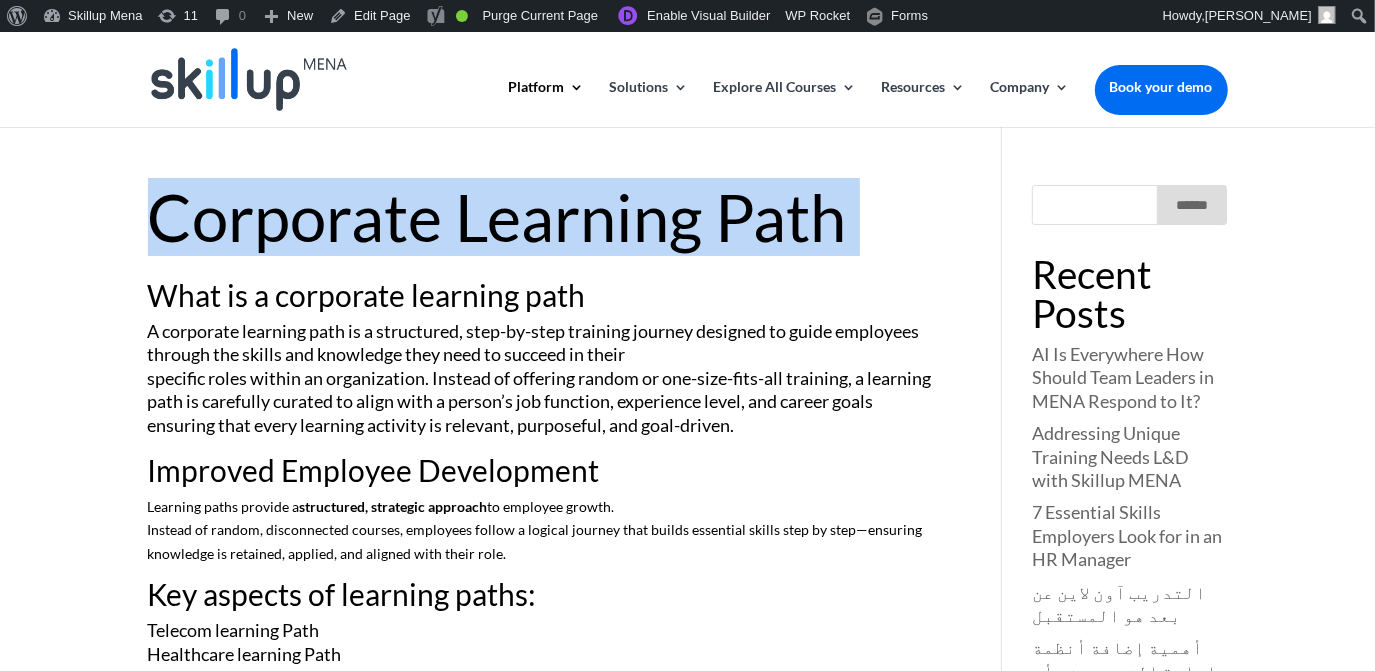click on "Corporate Learning Path" at bounding box center [545, 222] 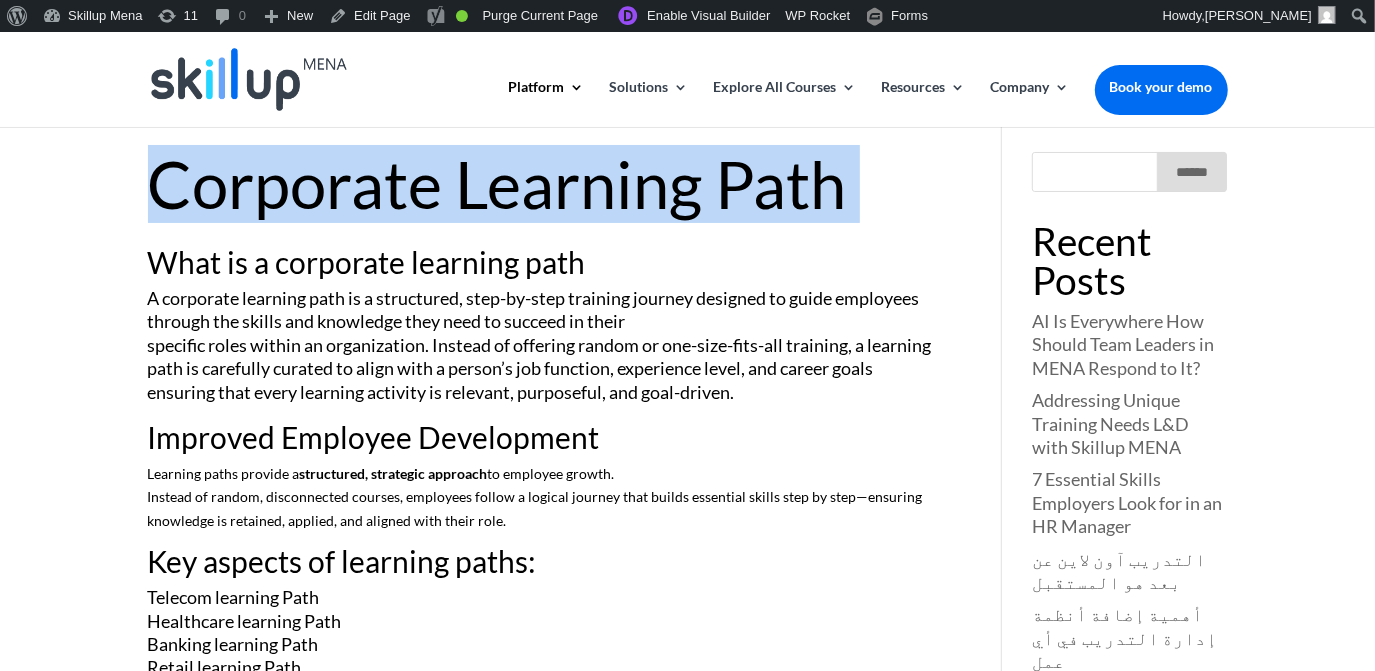 scroll, scrollTop: 0, scrollLeft: 0, axis: both 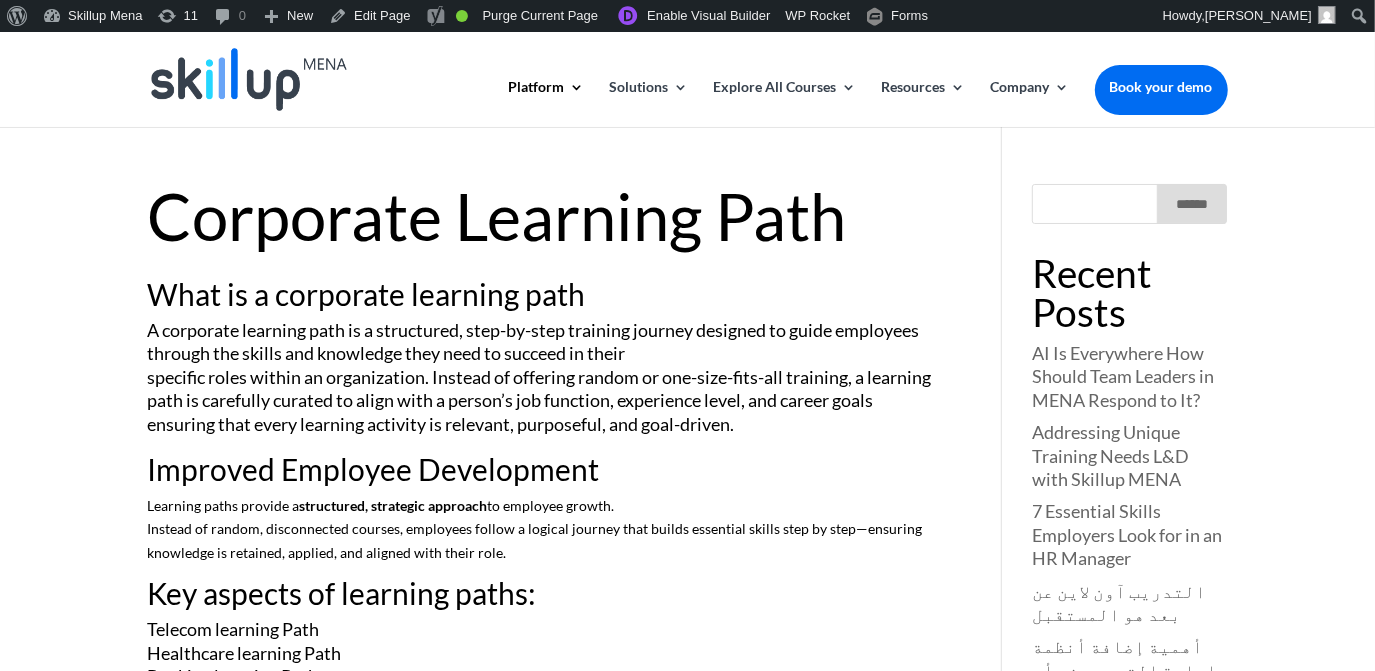 click on "A corporate learning path is a structured, step-by-step training journey designed to guide employees through the skills and knowledge they need to succeed in their
specific roles within an organization. Instead of offering random or one-size-fits-all training, a learning path is carefully curated to align with a person’s job function, experience level, and career goals ensuring that every learning activity is relevant, purposeful, and goal-driven." at bounding box center (545, 386) 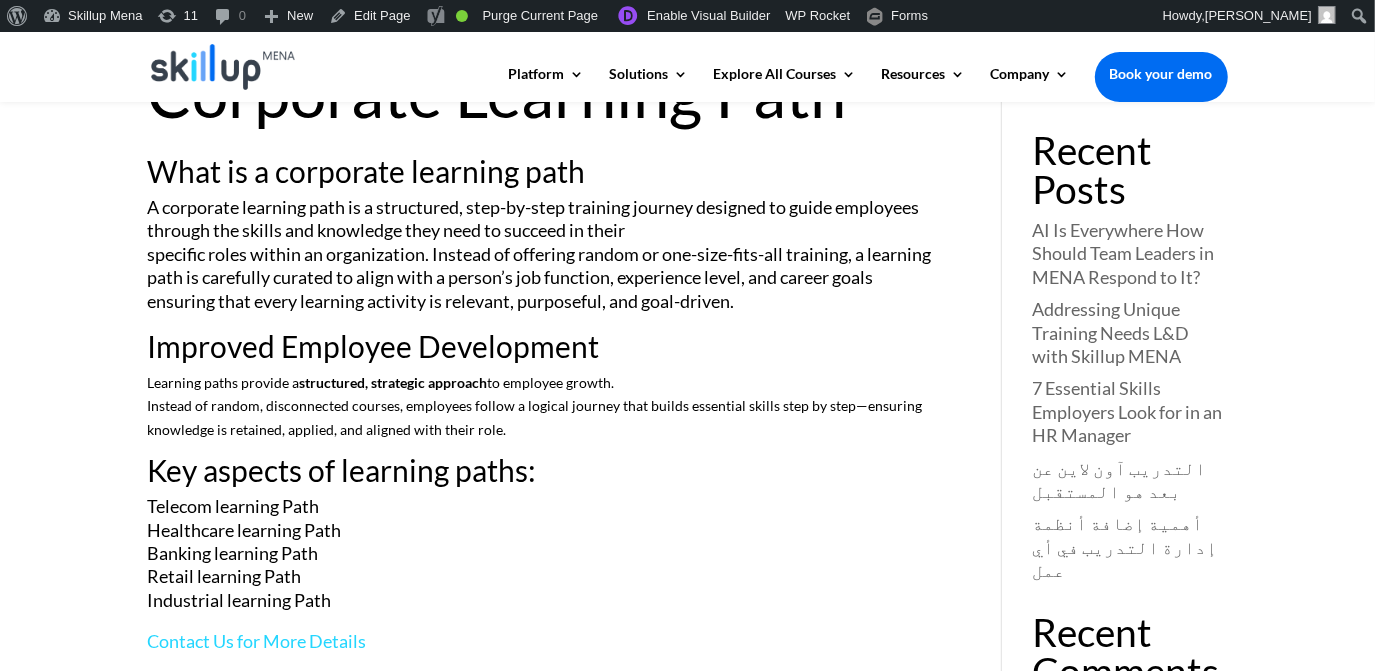 scroll, scrollTop: 0, scrollLeft: 0, axis: both 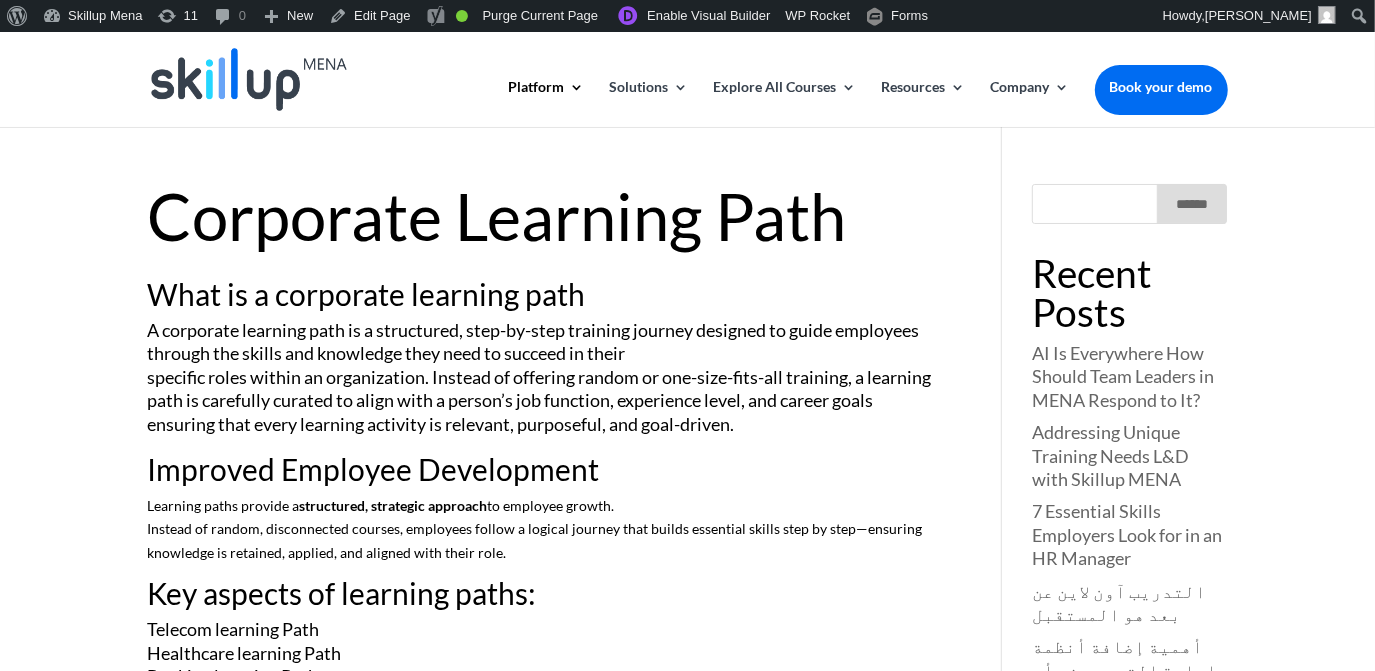 click on "A corporate learning path is a structured, step-by-step training journey designed to guide employees through the skills and knowledge they need to succeed in their
specific roles within an organization. Instead of offering random or one-size-fits-all training, a learning path is carefully curated to align with a person’s job function, experience level, and career goals ensuring that every learning activity is relevant, purposeful, and goal-driven." at bounding box center (545, 386) 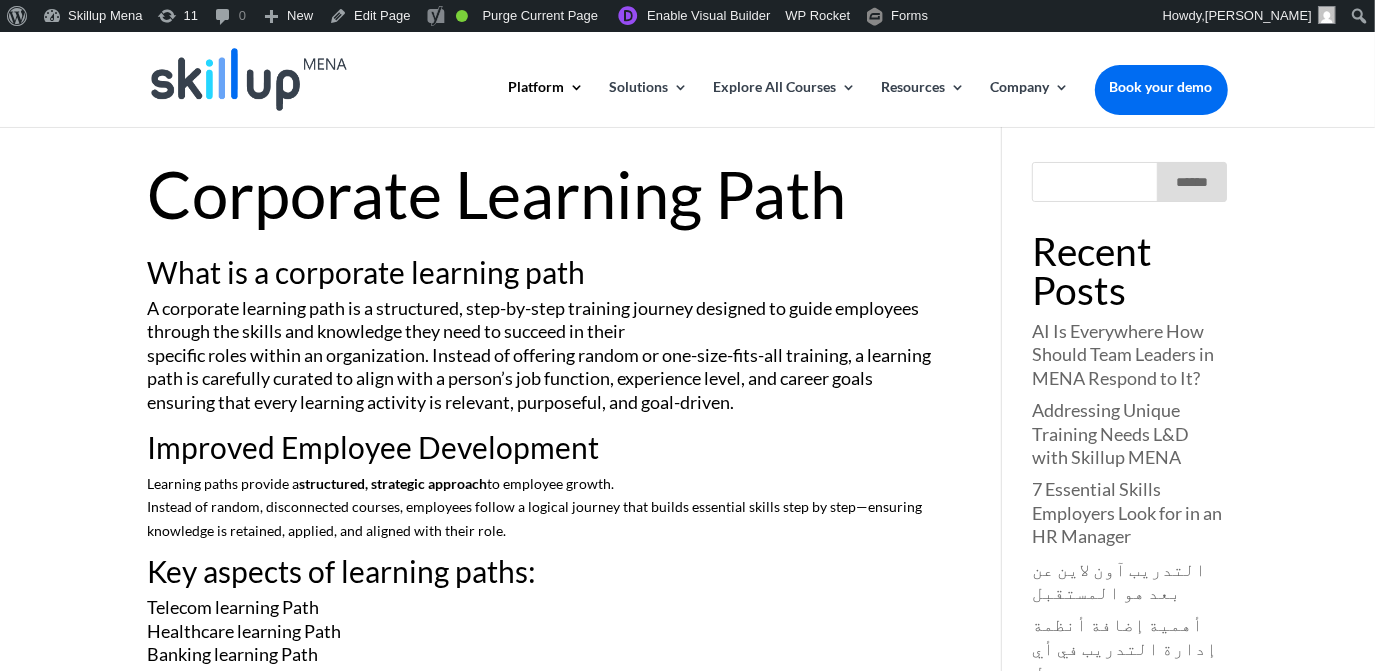 scroll, scrollTop: 0, scrollLeft: 0, axis: both 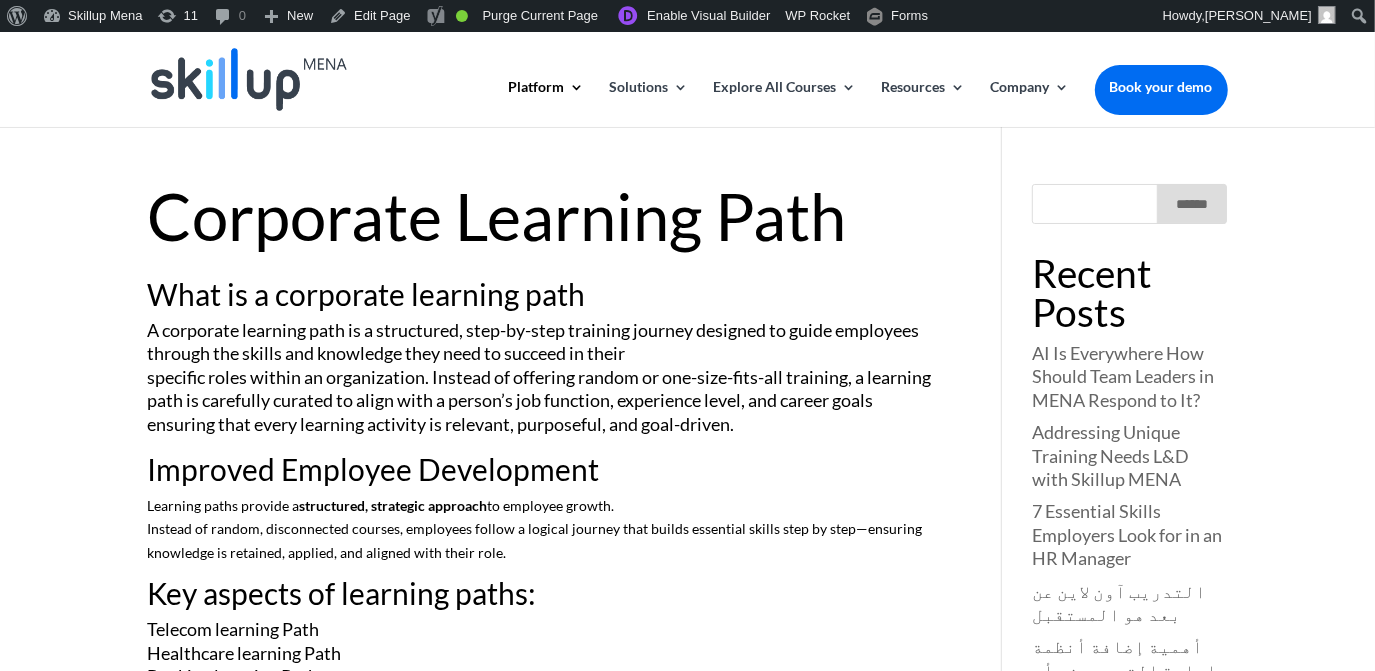 click on "Corporate Learning Path
What is a corporate learning path
A corporate learning path is a structured, step-by-step training journey designed to guide employees through the skills and knowledge they need to succeed in their
specific roles within an organization. Instead of offering random or one-size-fits-all training, a learning path is carefully curated to align with a person’s job function, experience level, and career goals ensuring that every learning activity is relevant, purposeful, and goal-driven.
Improved Employee Development
Learning paths provide a  structured, strategic approach  to employee growth.
Instead of random, disconnected courses, employees follow a logical journey that builds essential skills step by step—ensuring knowledge is retained, applied, and aligned with their role.
Key aspects of learning paths:
Telecom learning Path
Healthcare learning Path
Banking learning Path
Retail learning Path" at bounding box center [687, 504] 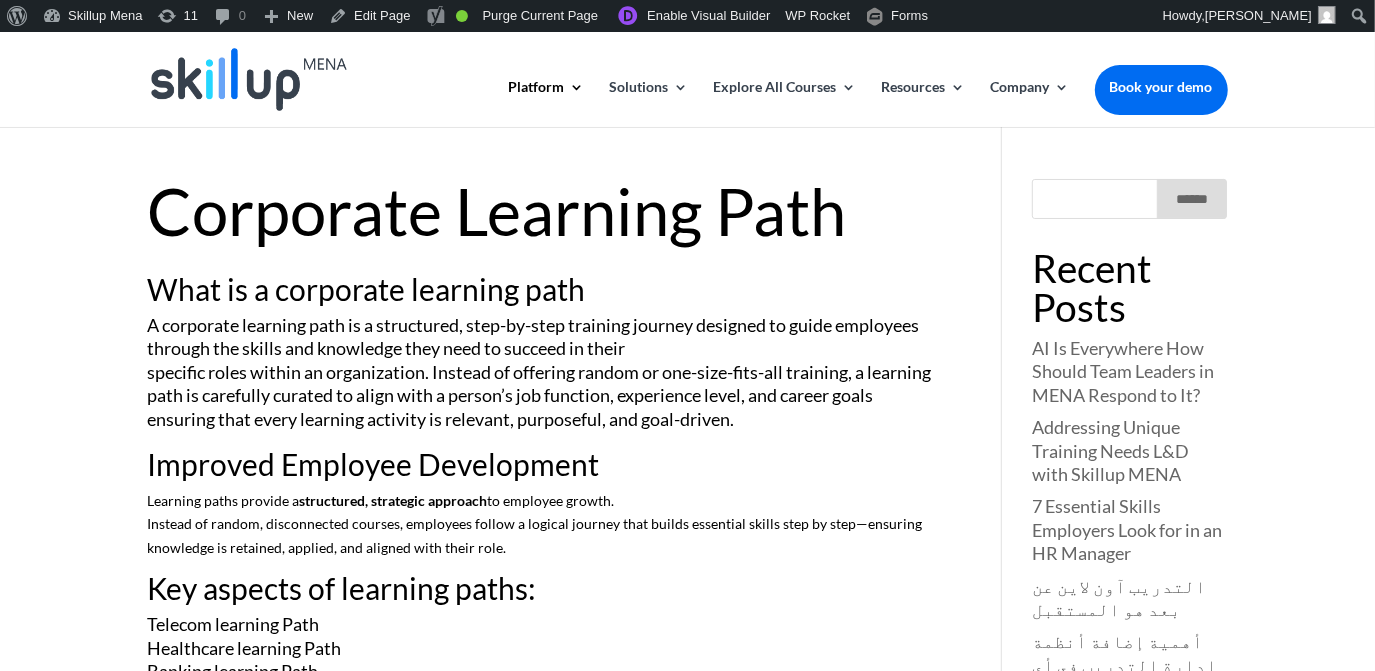 scroll, scrollTop: 181, scrollLeft: 0, axis: vertical 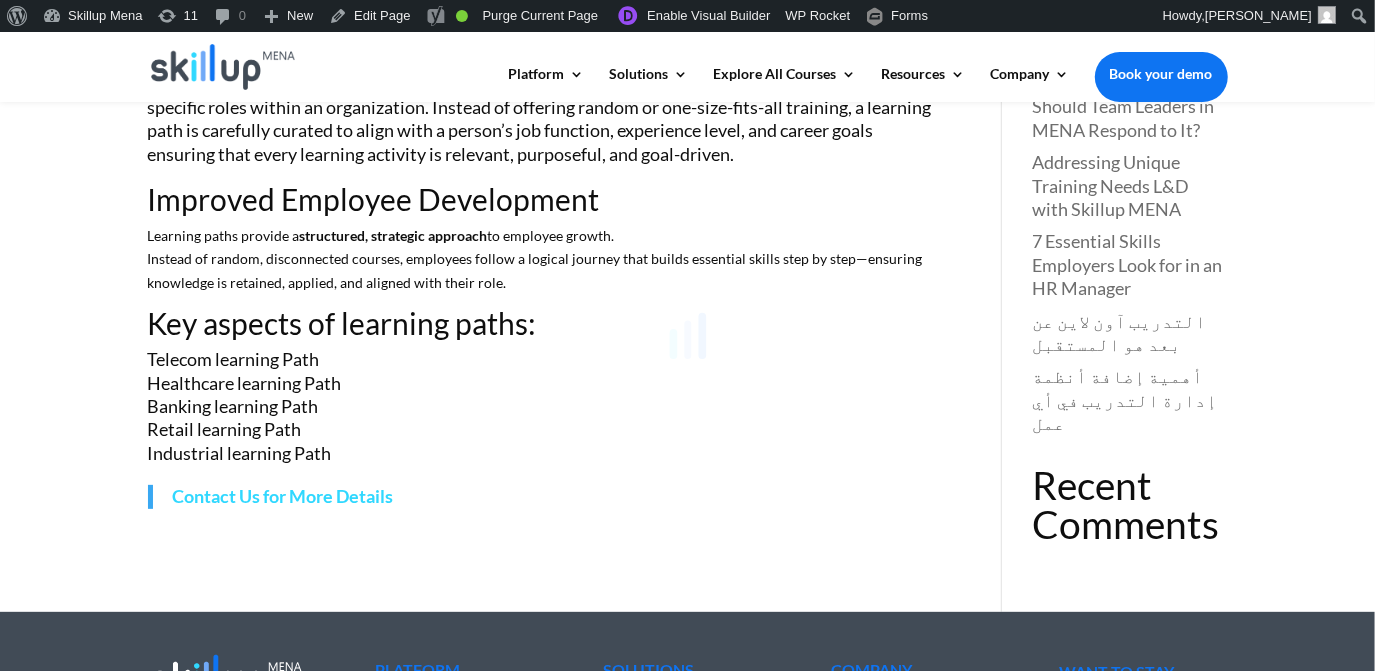 click at bounding box center [687, 335] 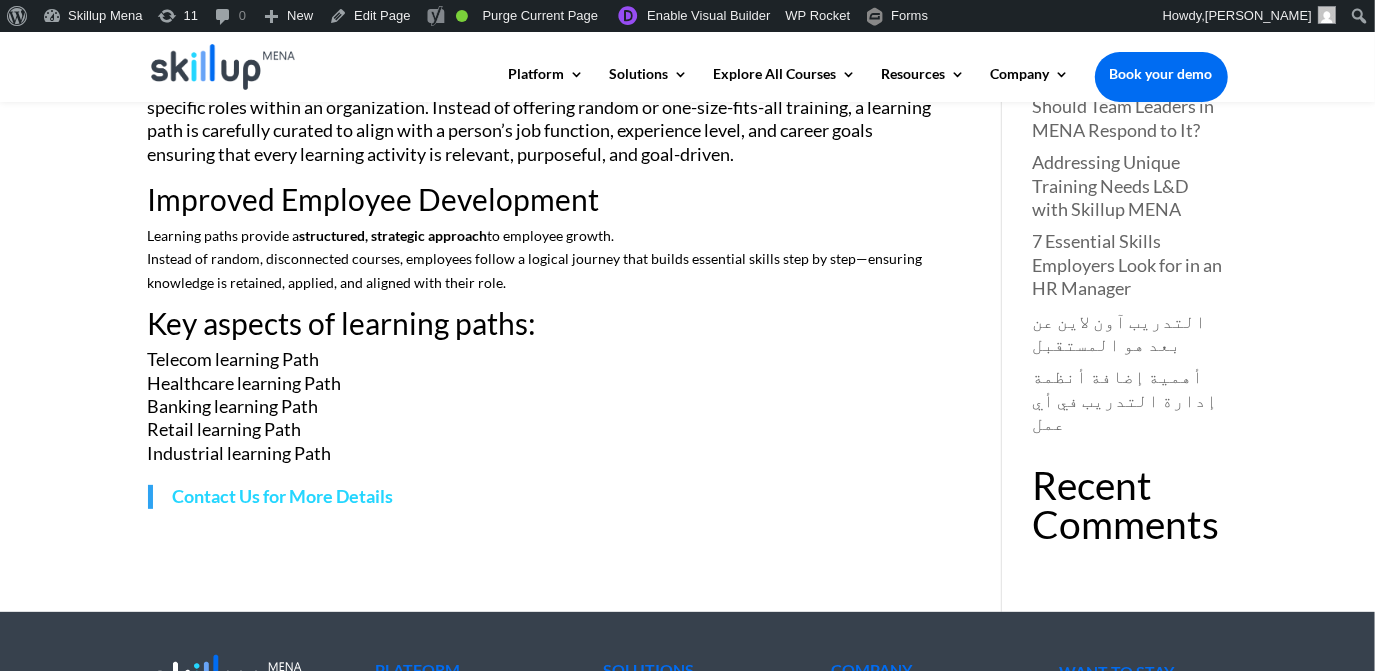 click on "Contact Us for More Details" at bounding box center [545, 496] 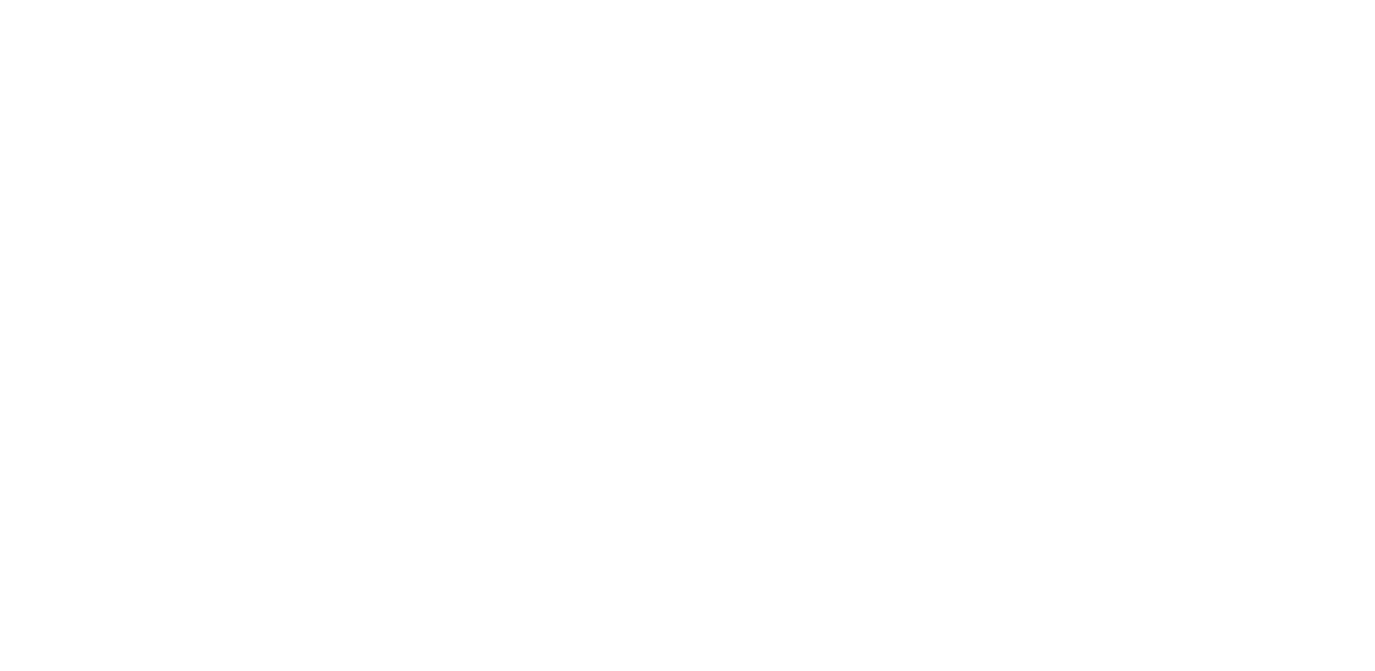 scroll, scrollTop: 0, scrollLeft: 0, axis: both 